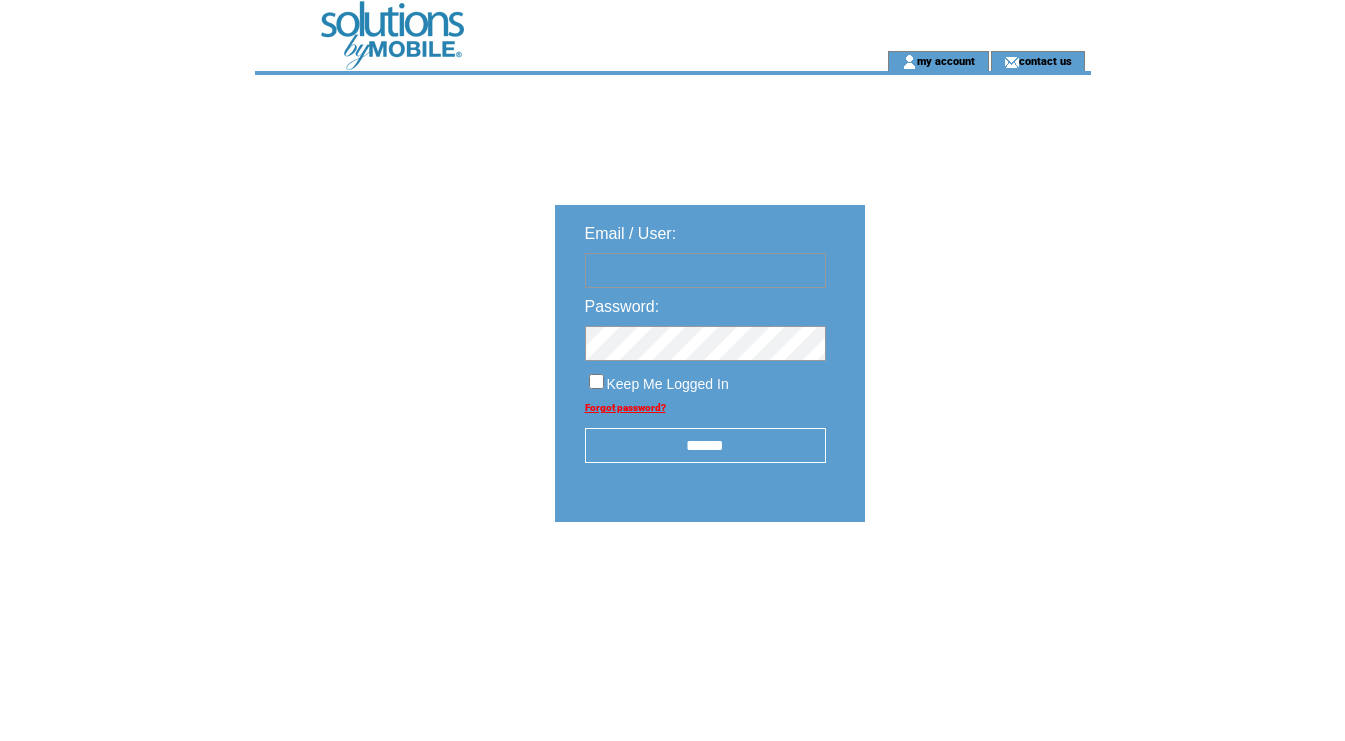 scroll, scrollTop: 0, scrollLeft: 0, axis: both 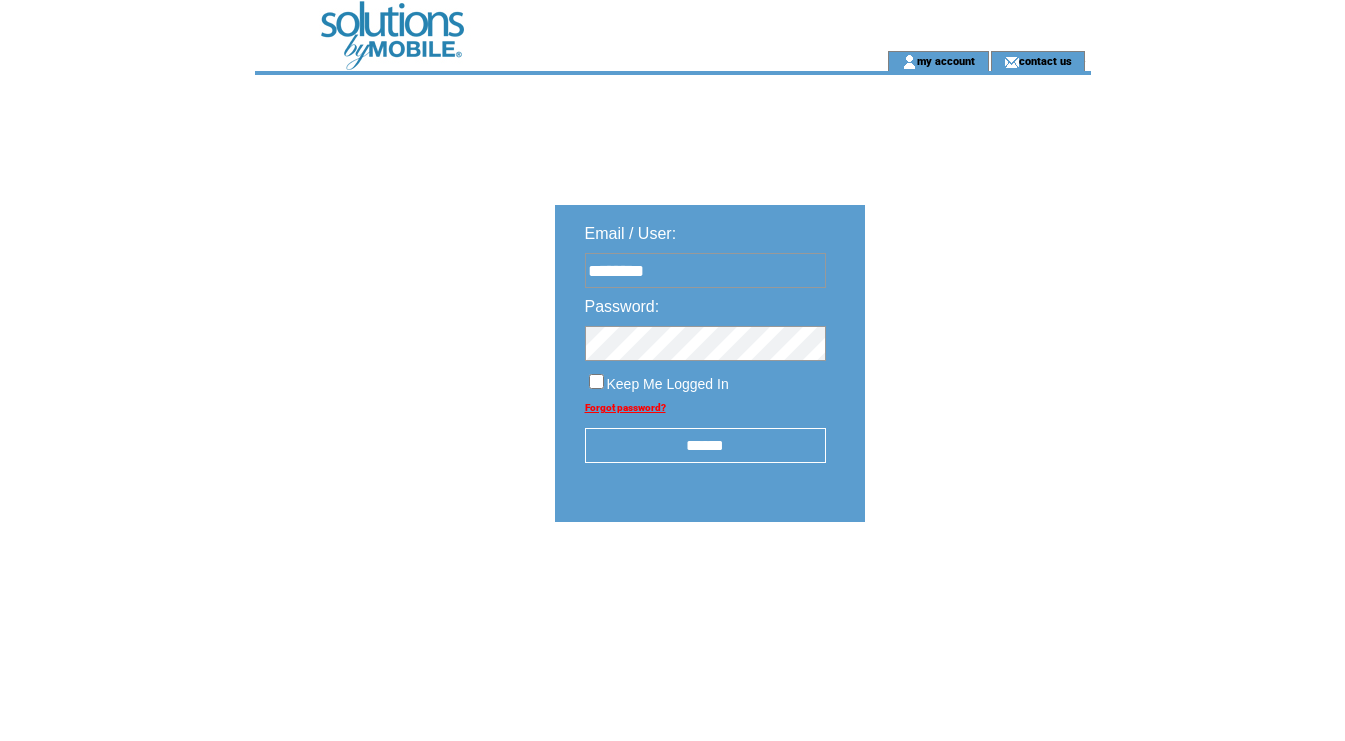 click on "******" at bounding box center (705, 445) 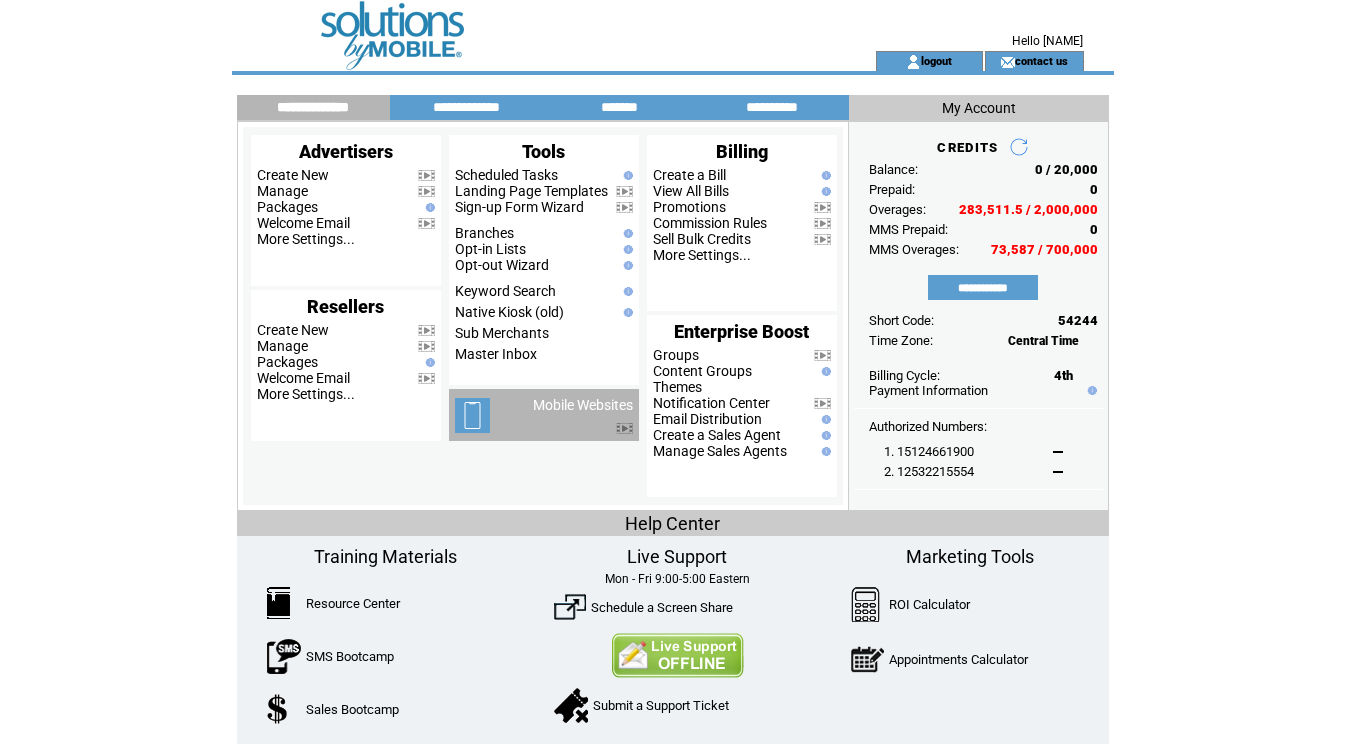 scroll, scrollTop: 0, scrollLeft: 0, axis: both 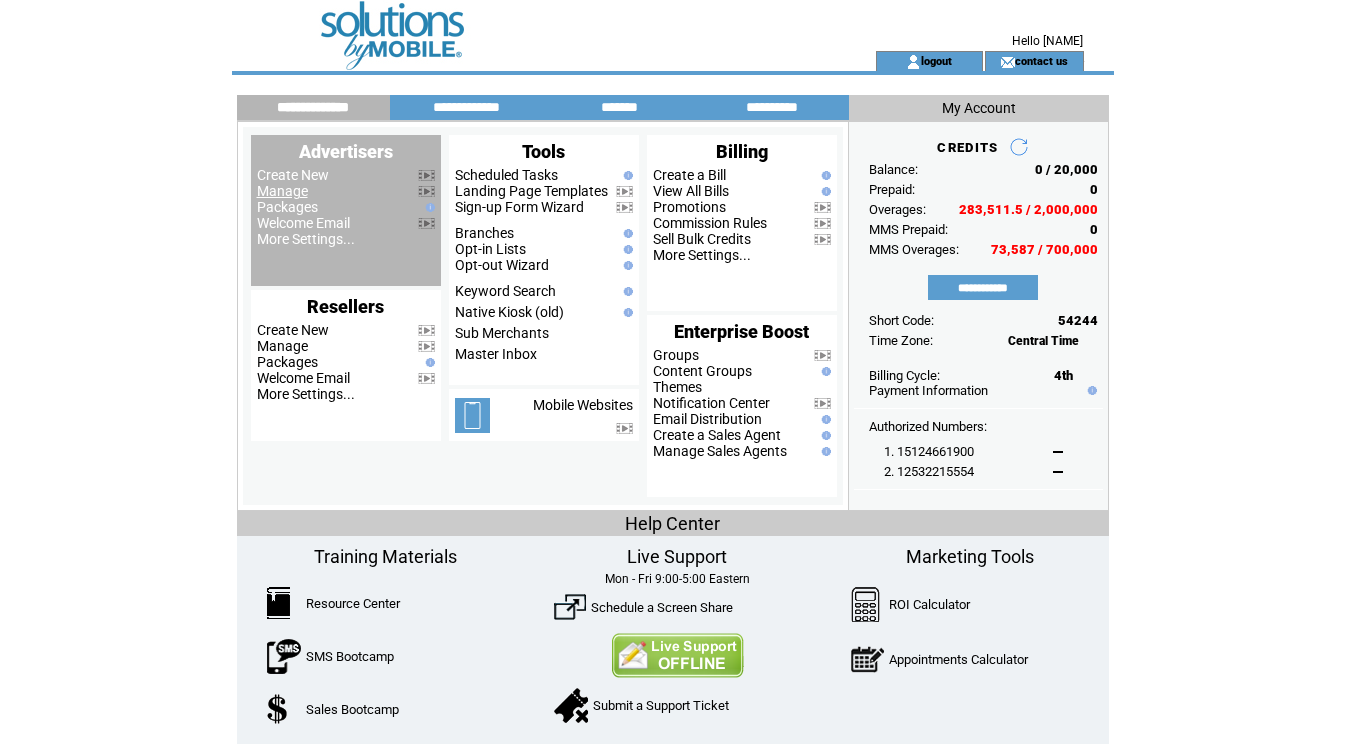 click on "Manage" at bounding box center (282, 191) 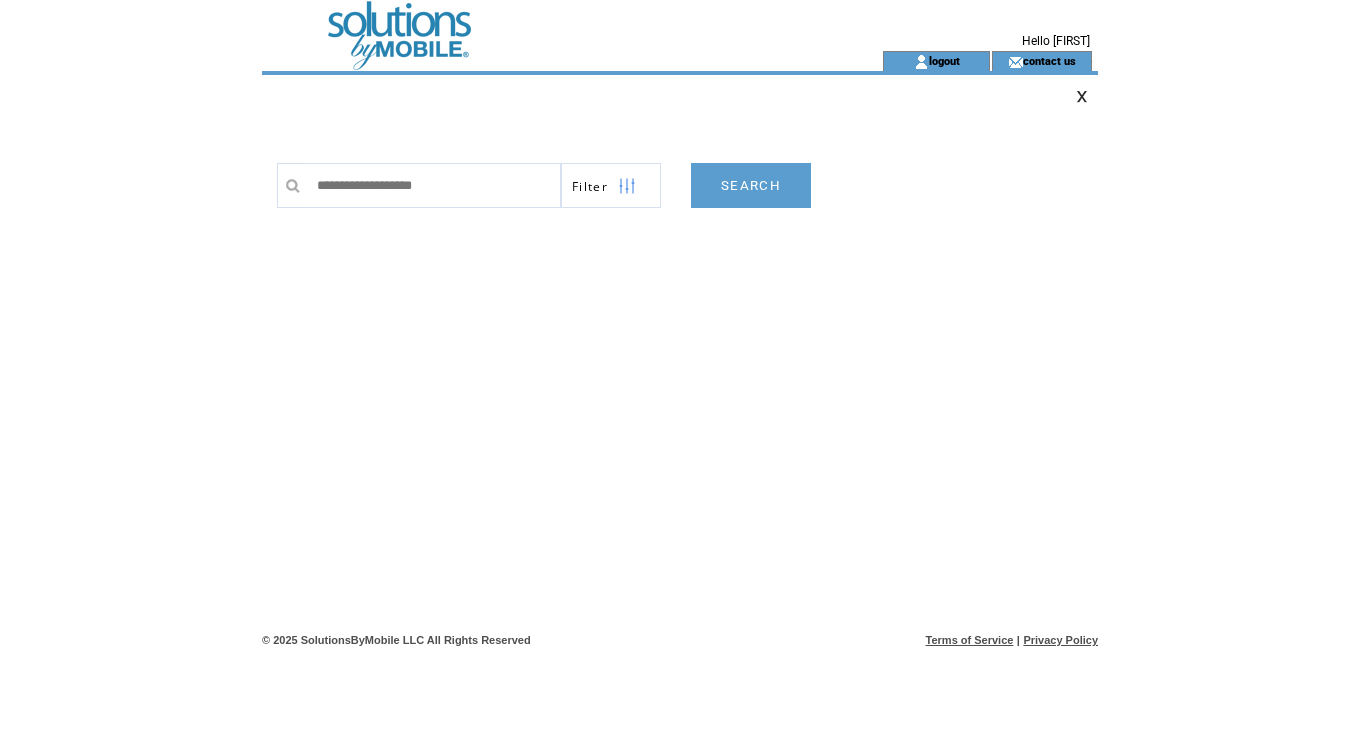 scroll, scrollTop: 0, scrollLeft: 0, axis: both 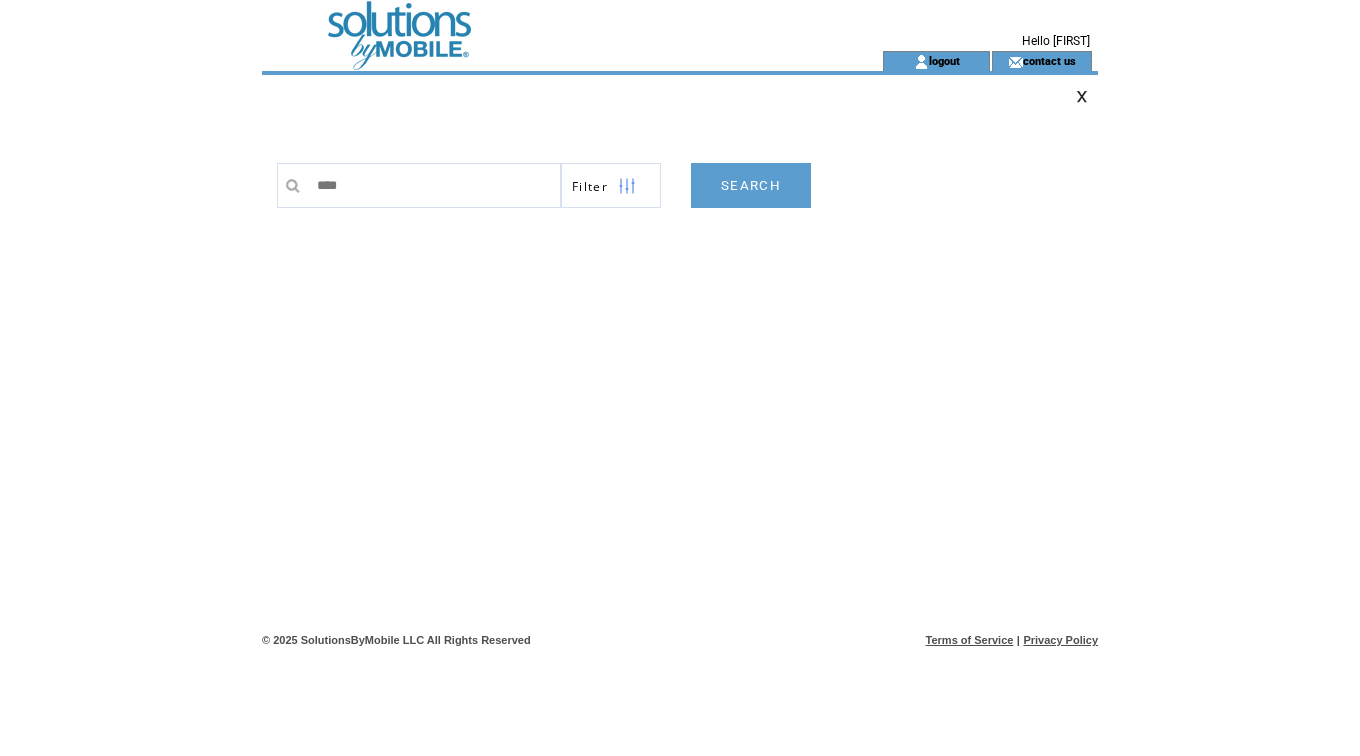 type on "*****" 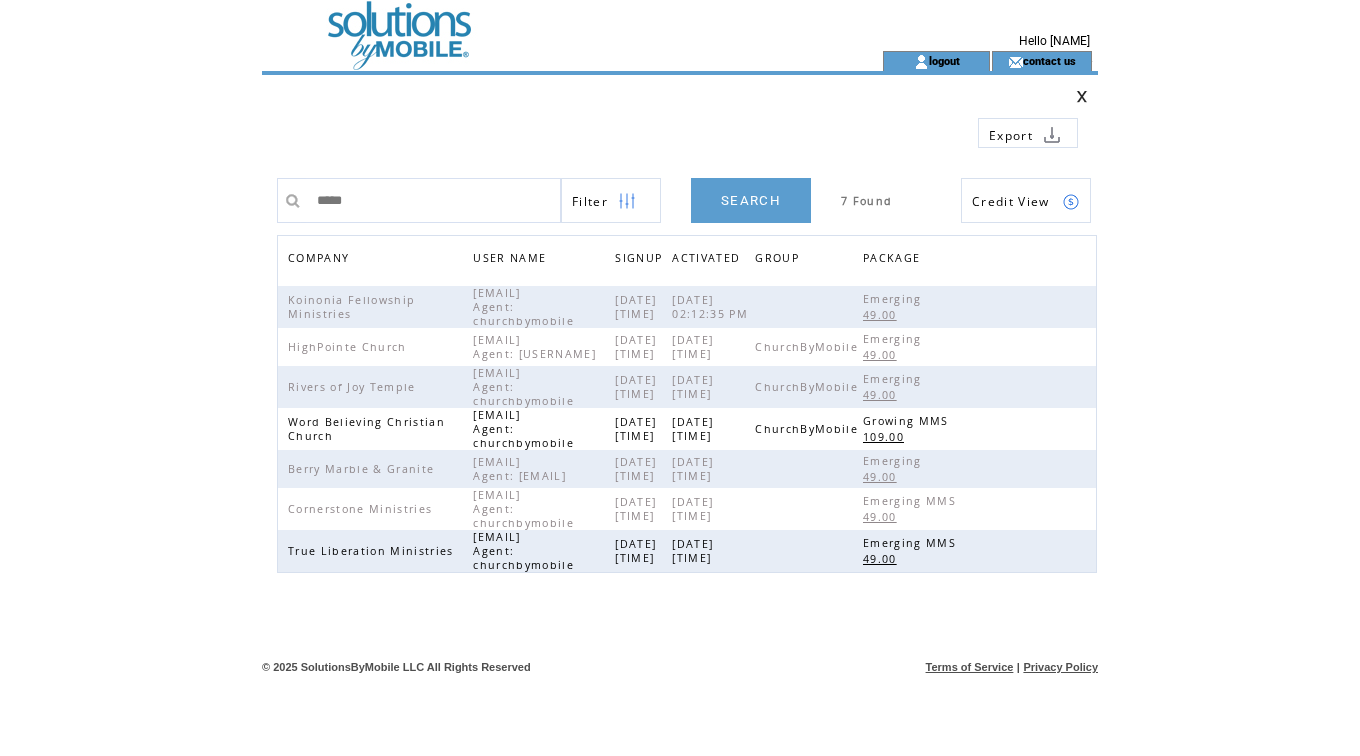 scroll, scrollTop: 0, scrollLeft: 0, axis: both 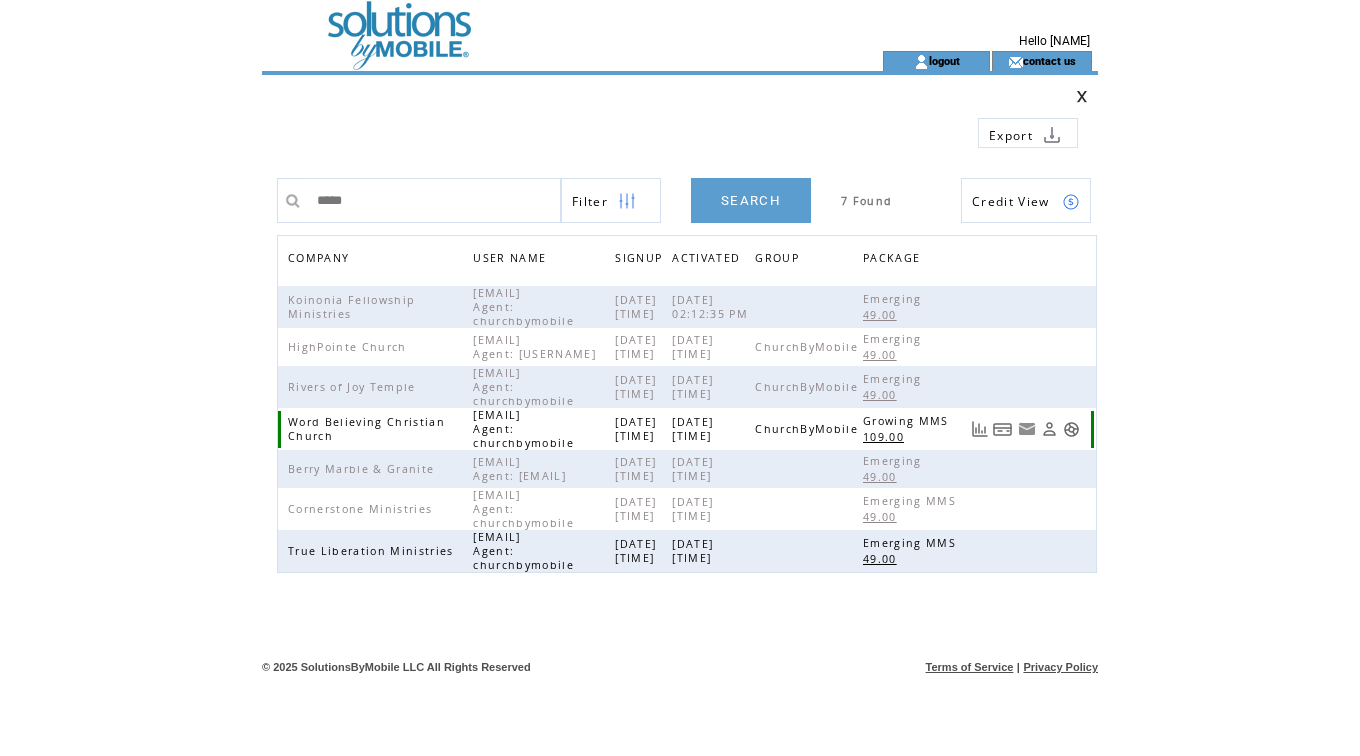 click at bounding box center [1071, 429] 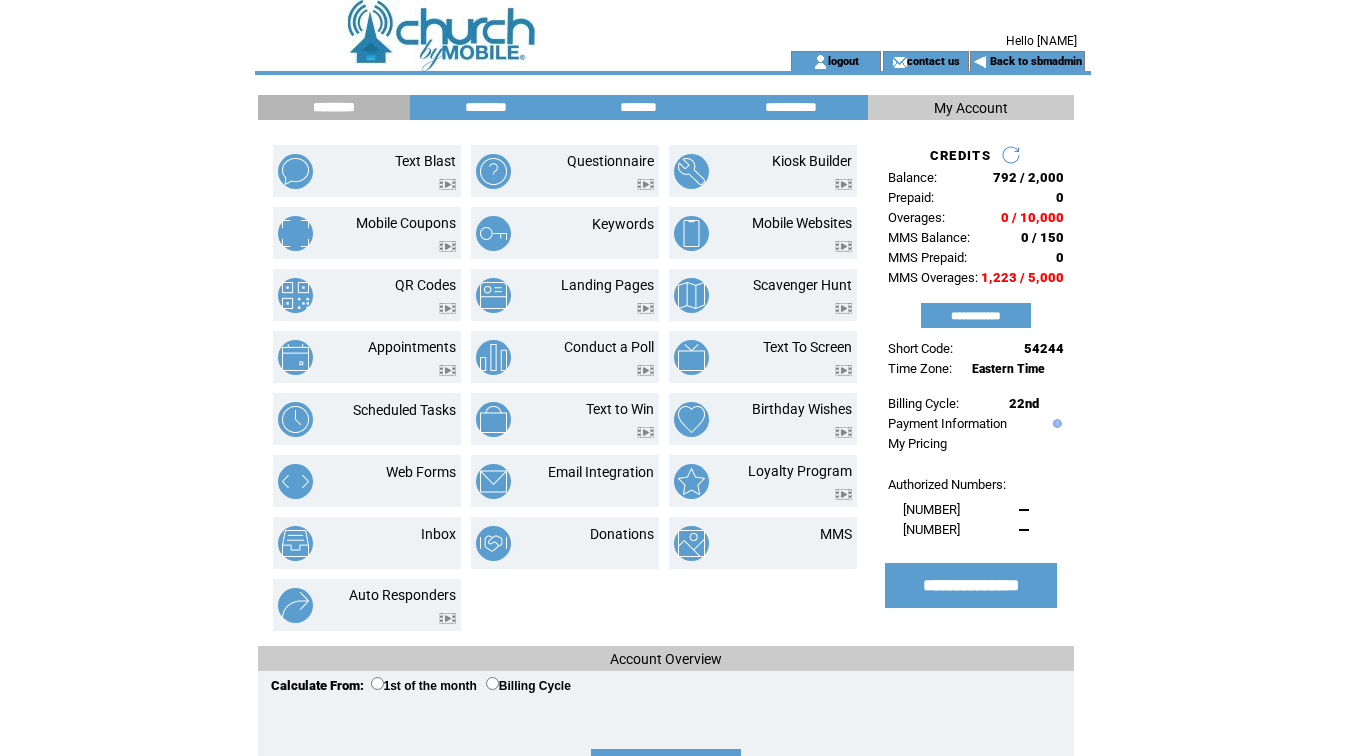 scroll, scrollTop: 0, scrollLeft: 0, axis: both 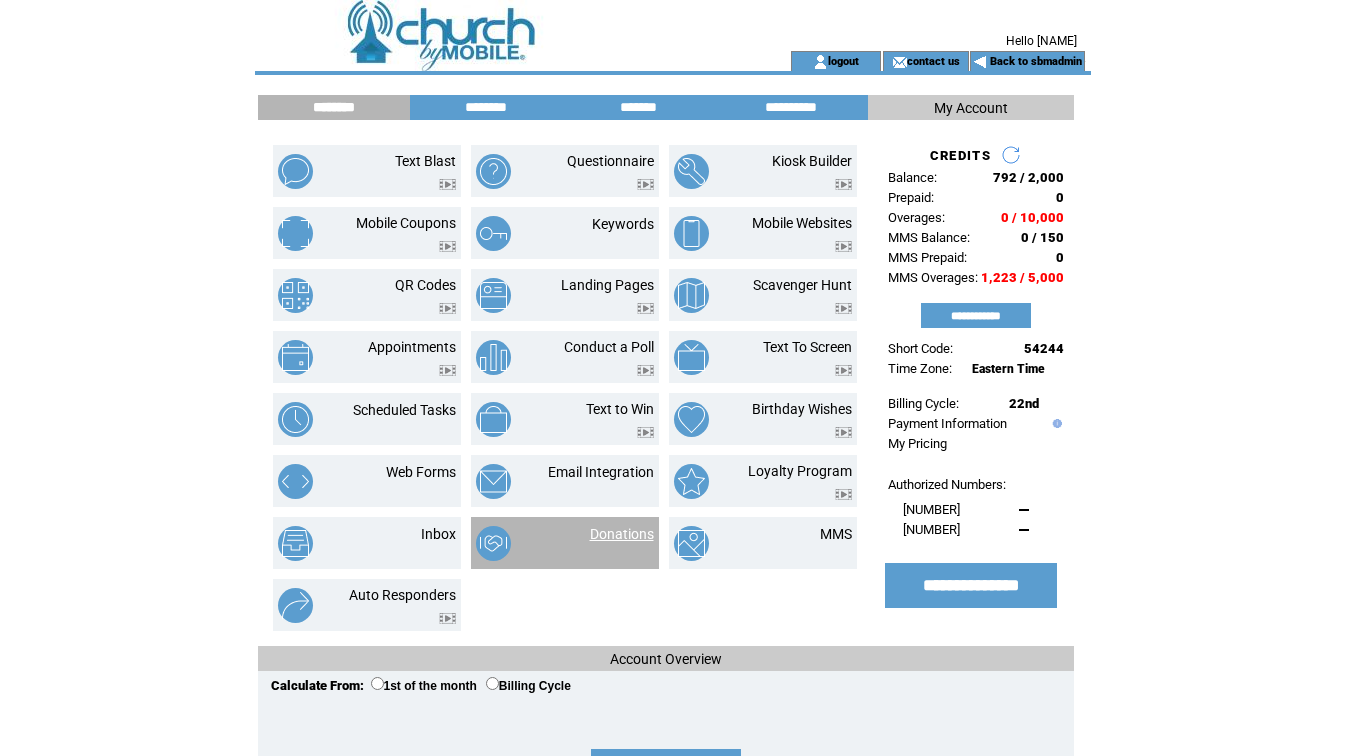 click on "Donations" at bounding box center (622, 534) 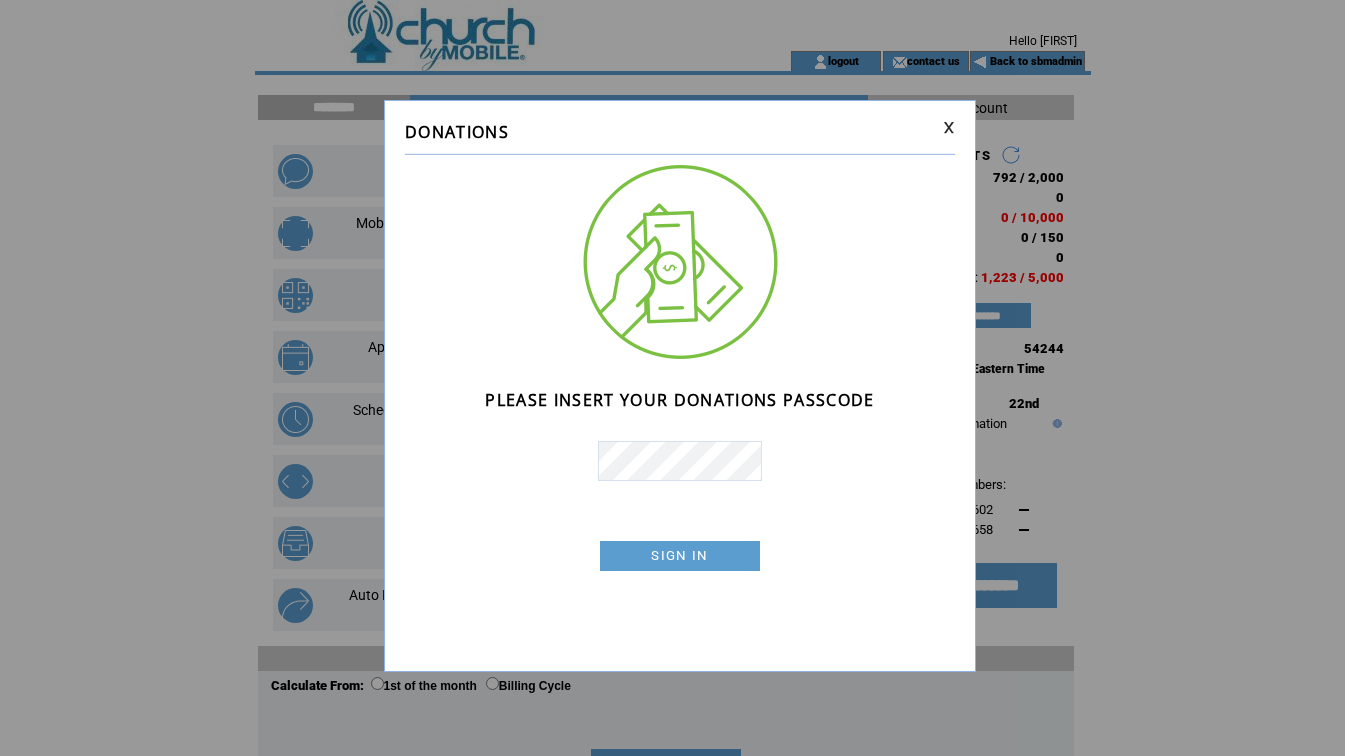 scroll, scrollTop: 0, scrollLeft: 0, axis: both 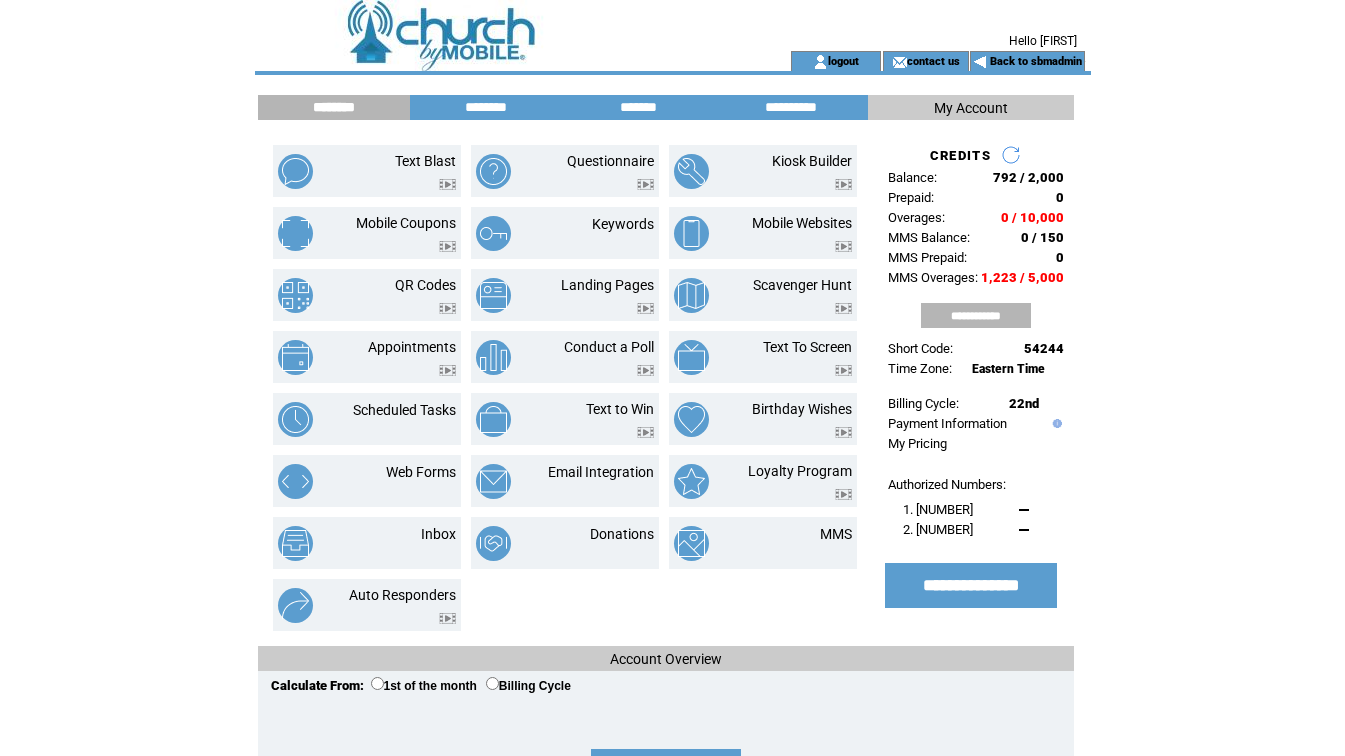 click on "**********" at bounding box center [976, 315] 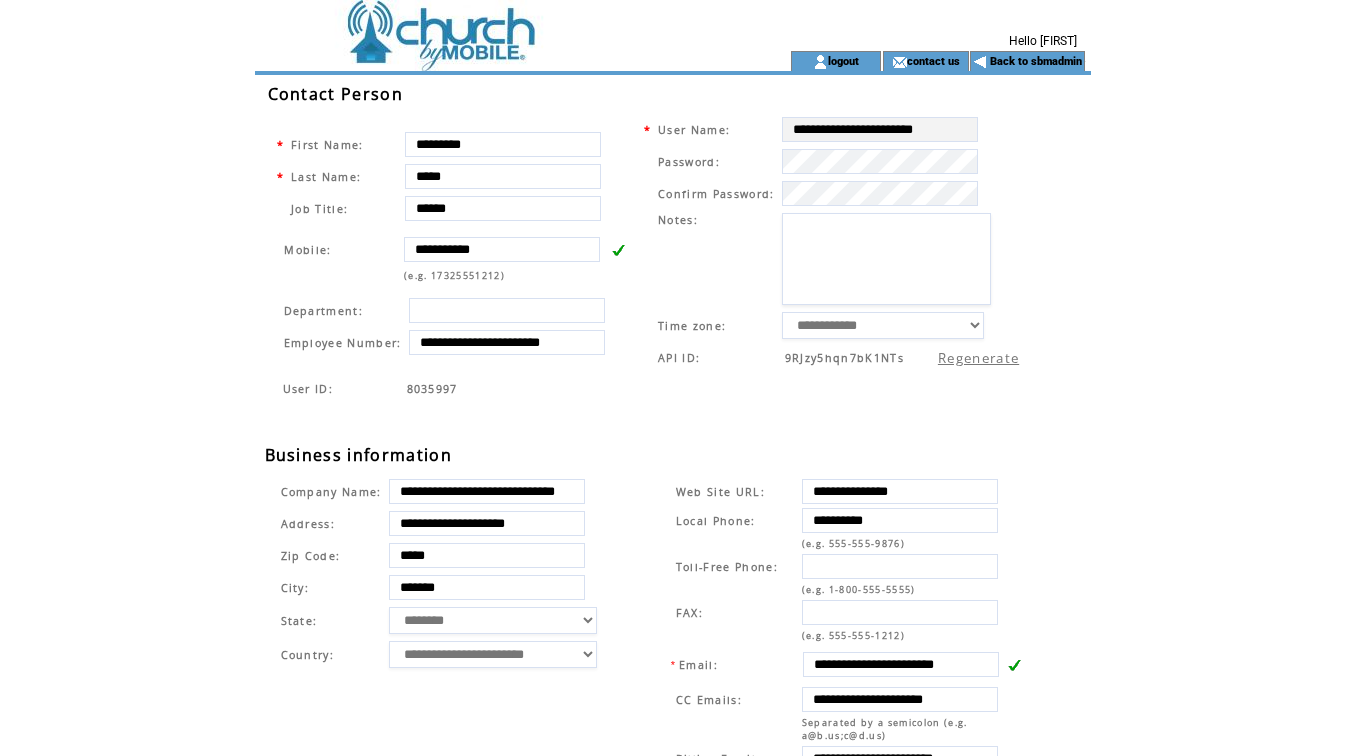 scroll, scrollTop: 0, scrollLeft: 0, axis: both 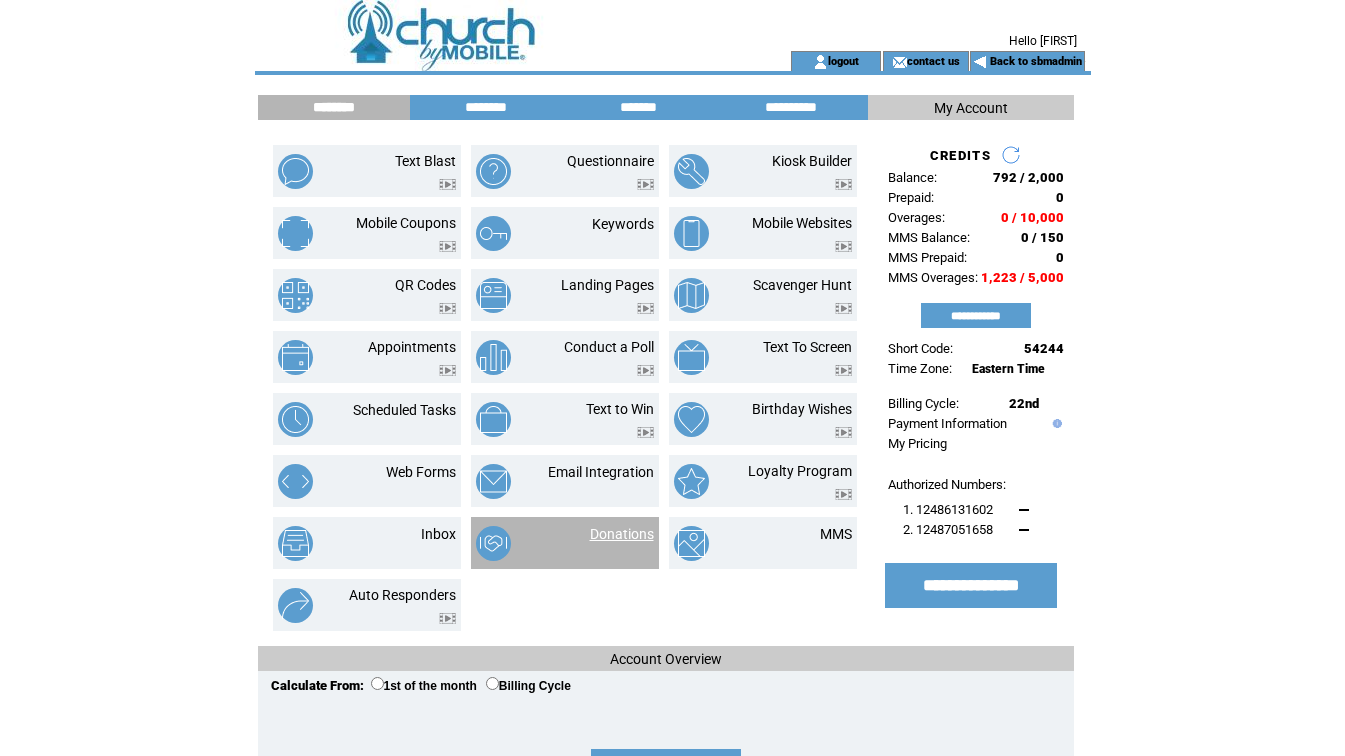 click on "Donations" at bounding box center (622, 534) 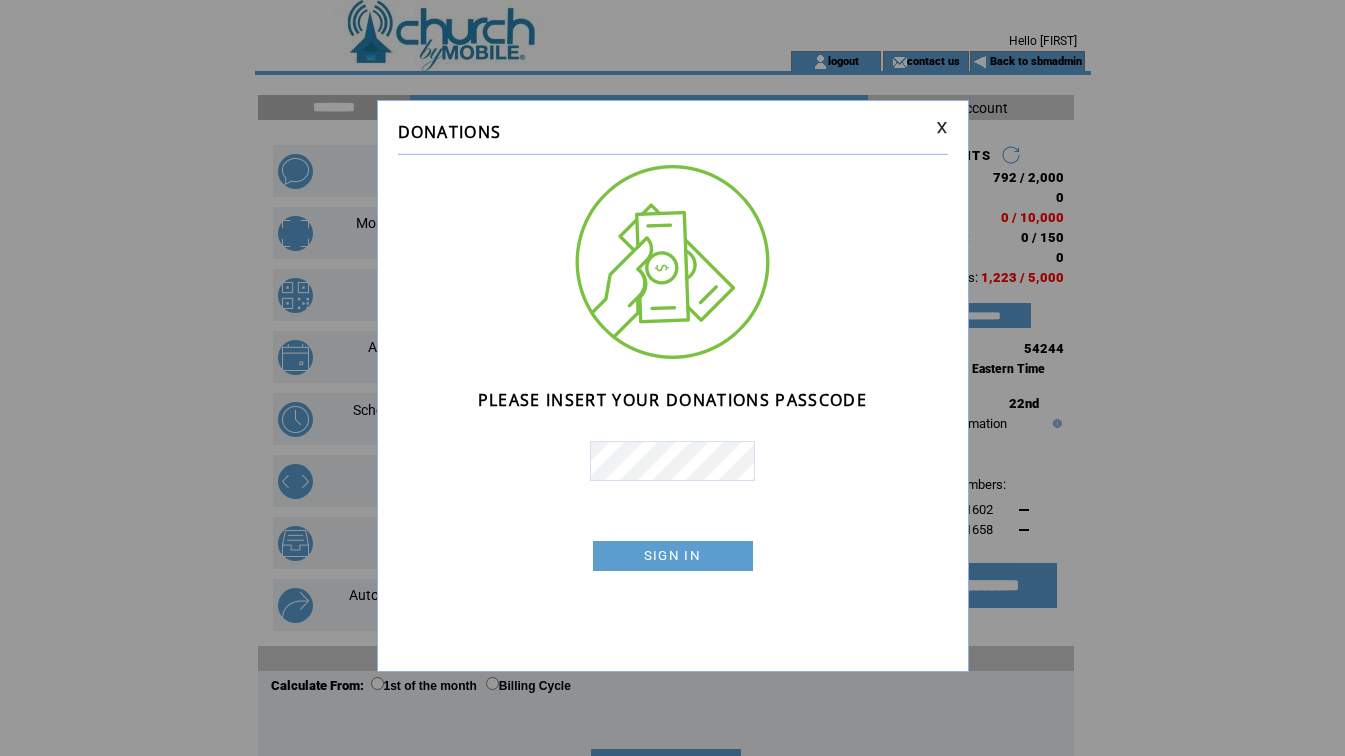 scroll, scrollTop: 0, scrollLeft: 0, axis: both 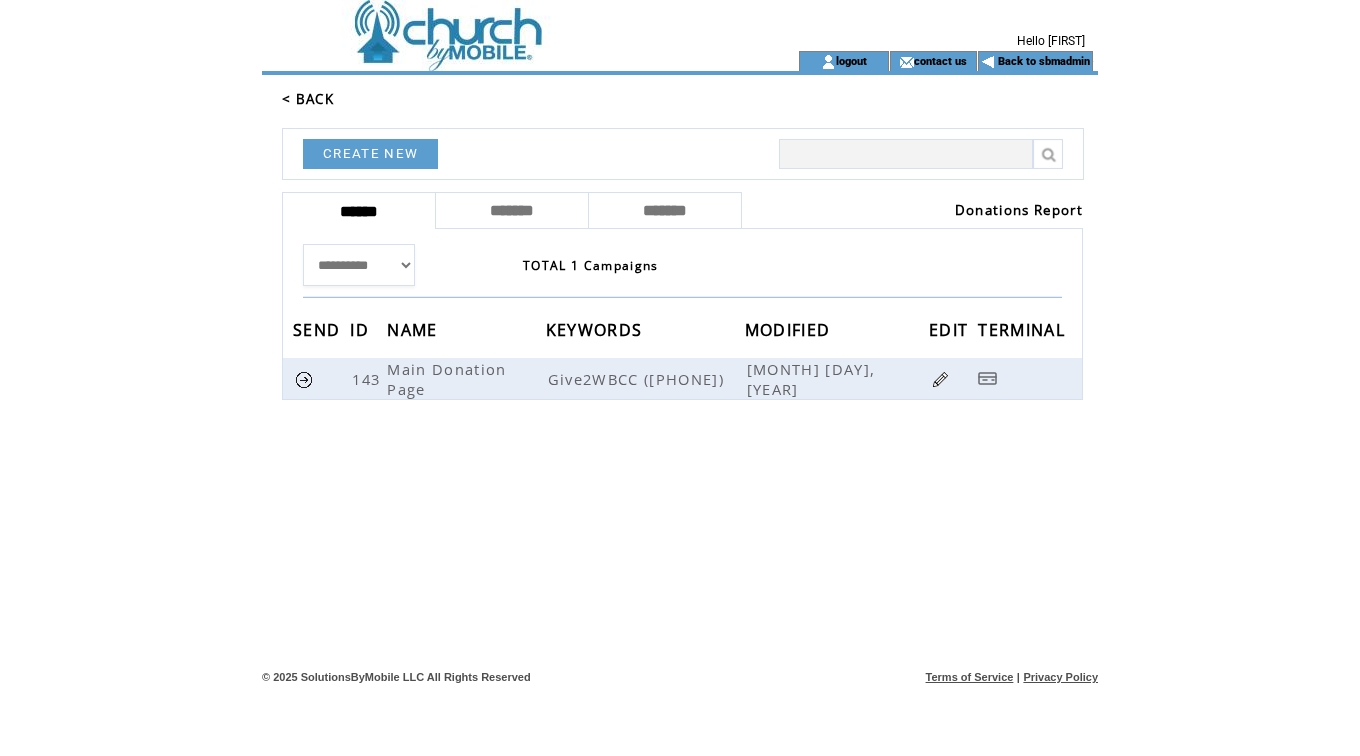 click on "Donations Report" at bounding box center (1019, 210) 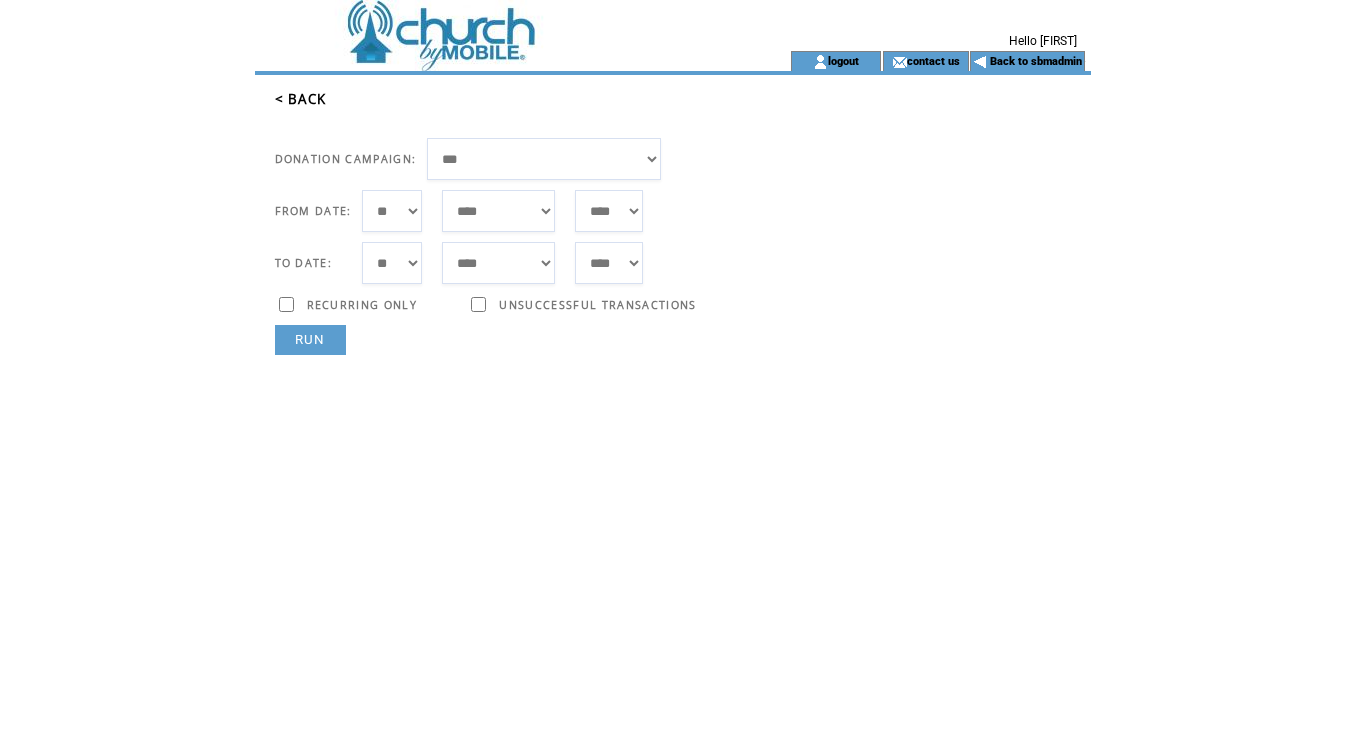 scroll, scrollTop: 0, scrollLeft: 0, axis: both 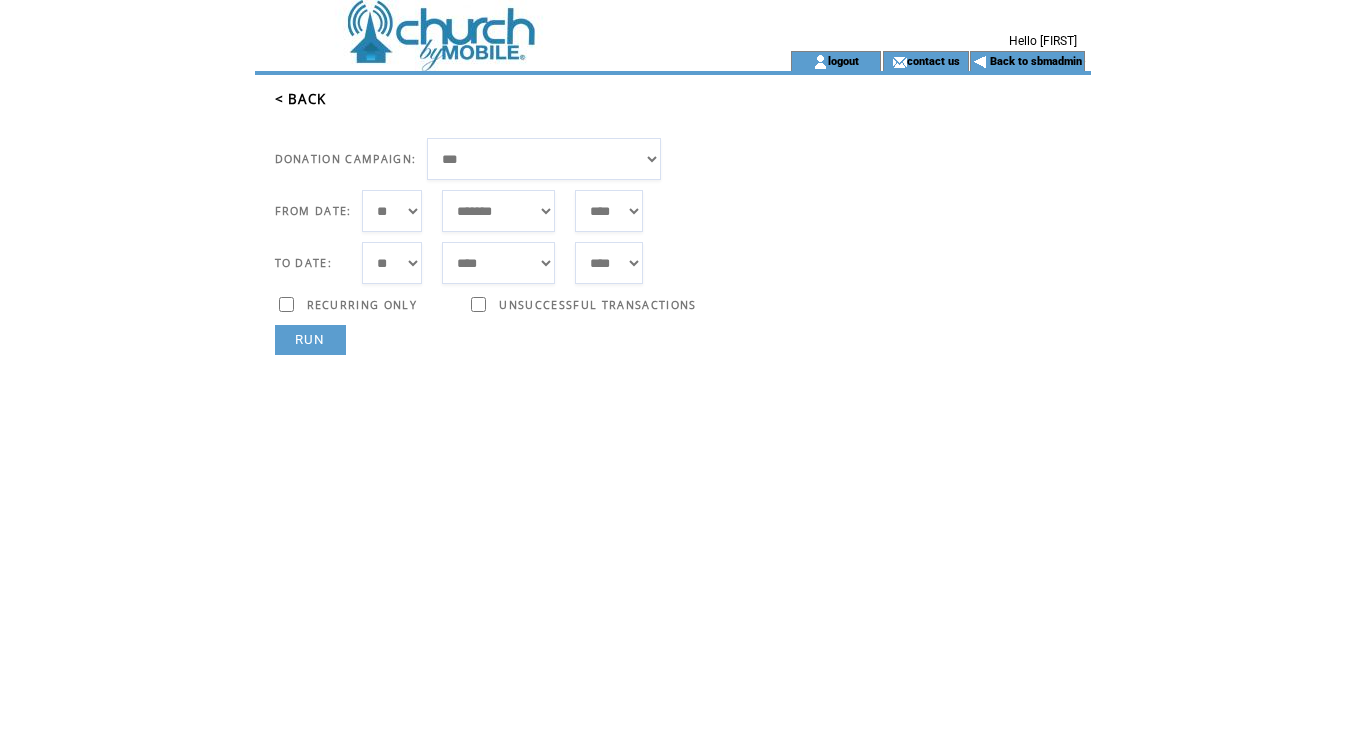 click on "***** 	 ******* 	 ******** 	 ***** 	 ***** 	 *** 	 **** 	 **** 	 ****** 	 ********* 	 ******* 	 ******** 	 ********" at bounding box center [498, 211] 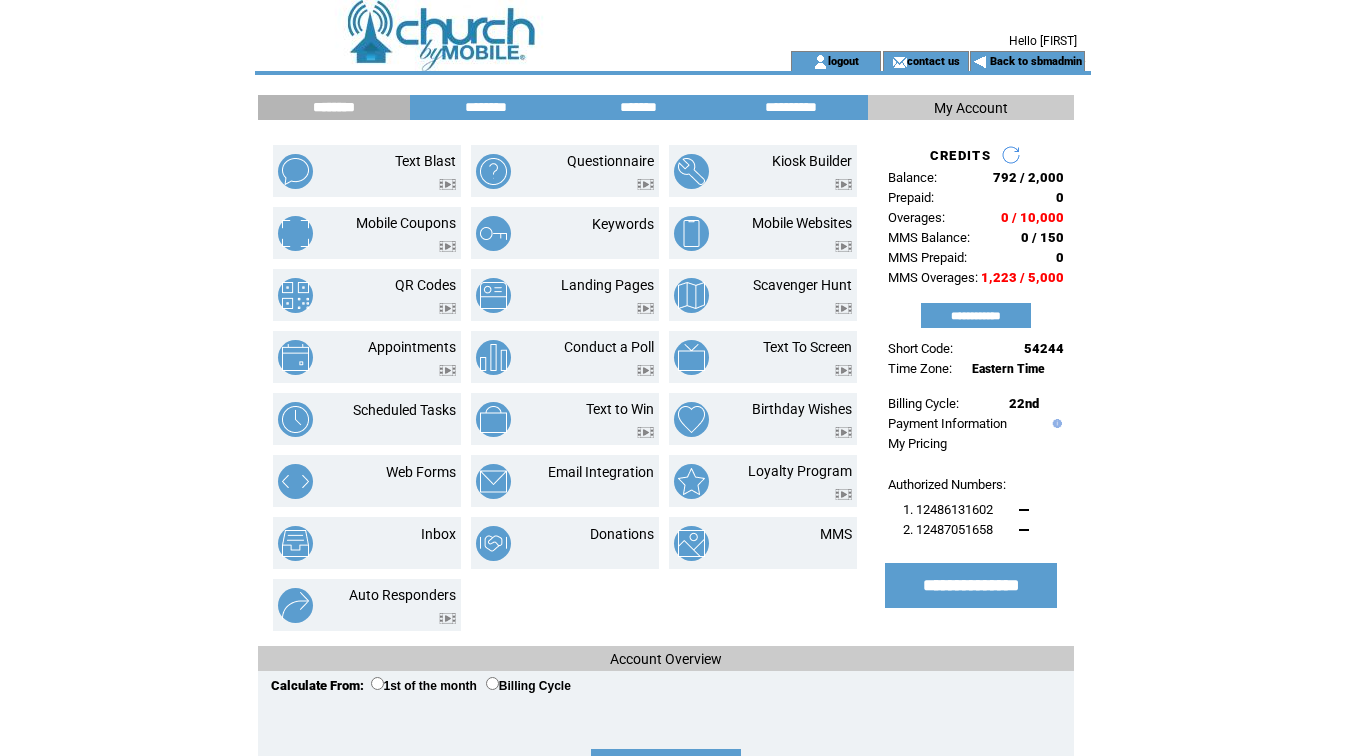 scroll, scrollTop: 0, scrollLeft: 0, axis: both 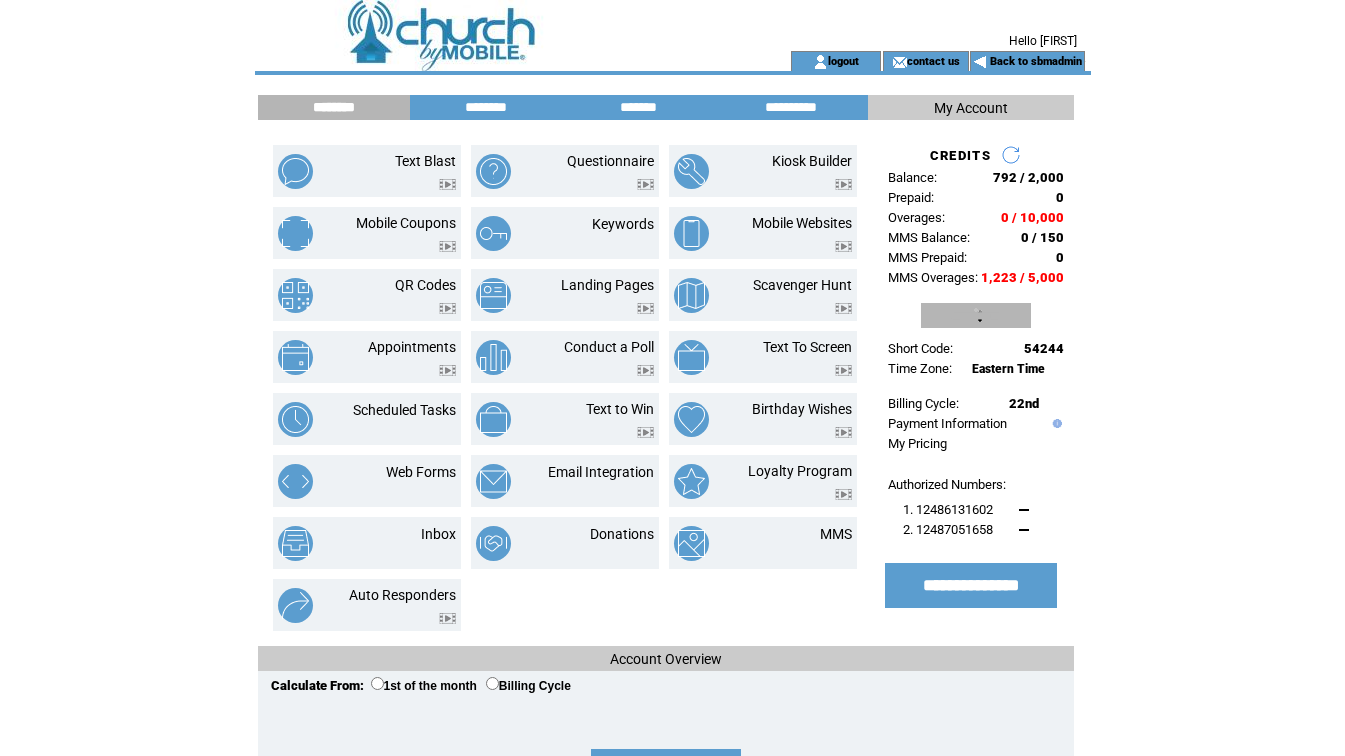 click on "**********" at bounding box center [976, 315] 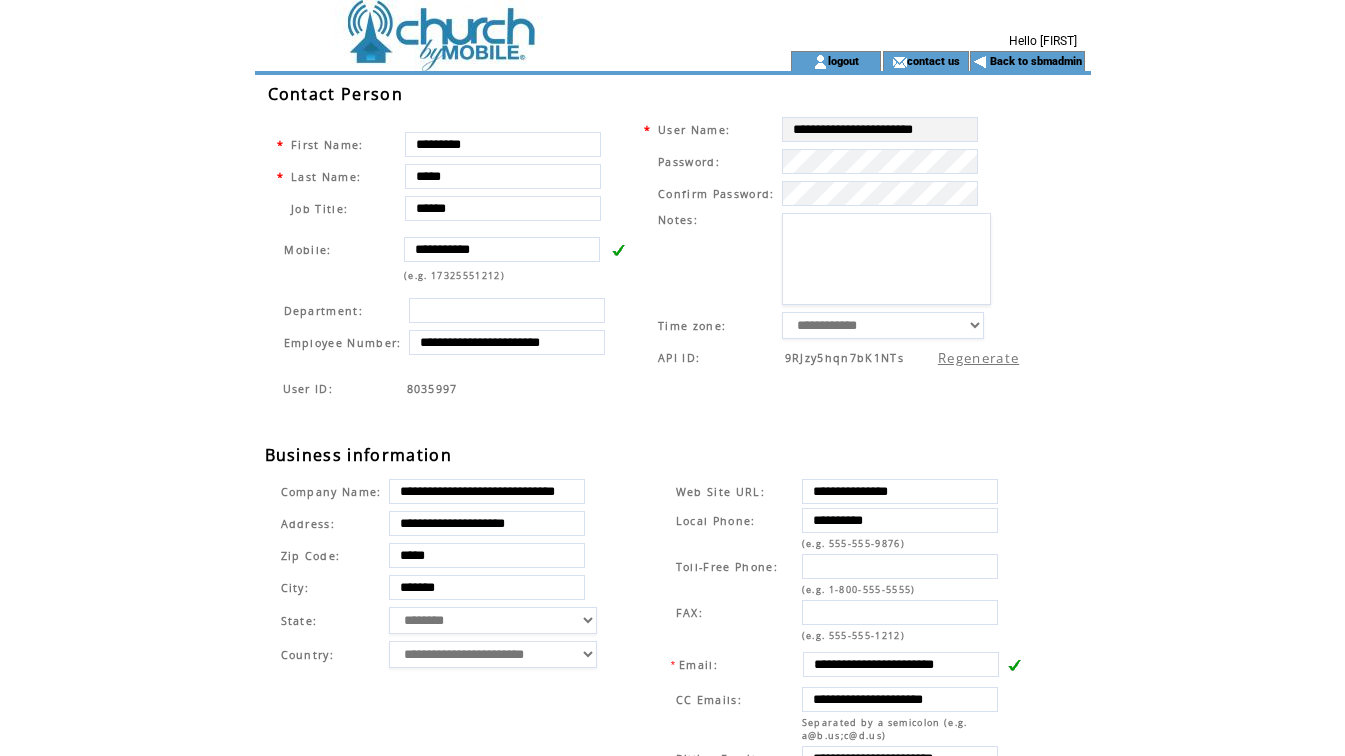 scroll, scrollTop: 0, scrollLeft: 0, axis: both 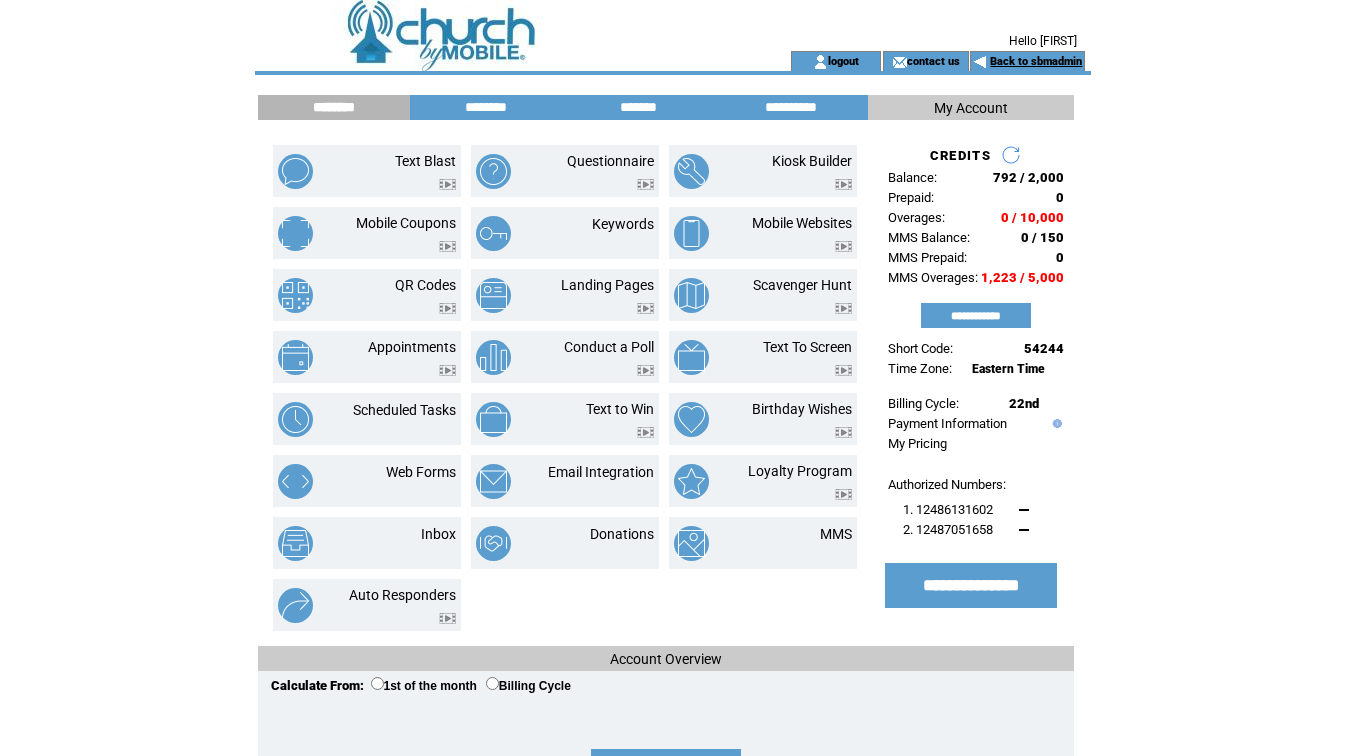 click on "Back to sbmadmin" at bounding box center [1036, 61] 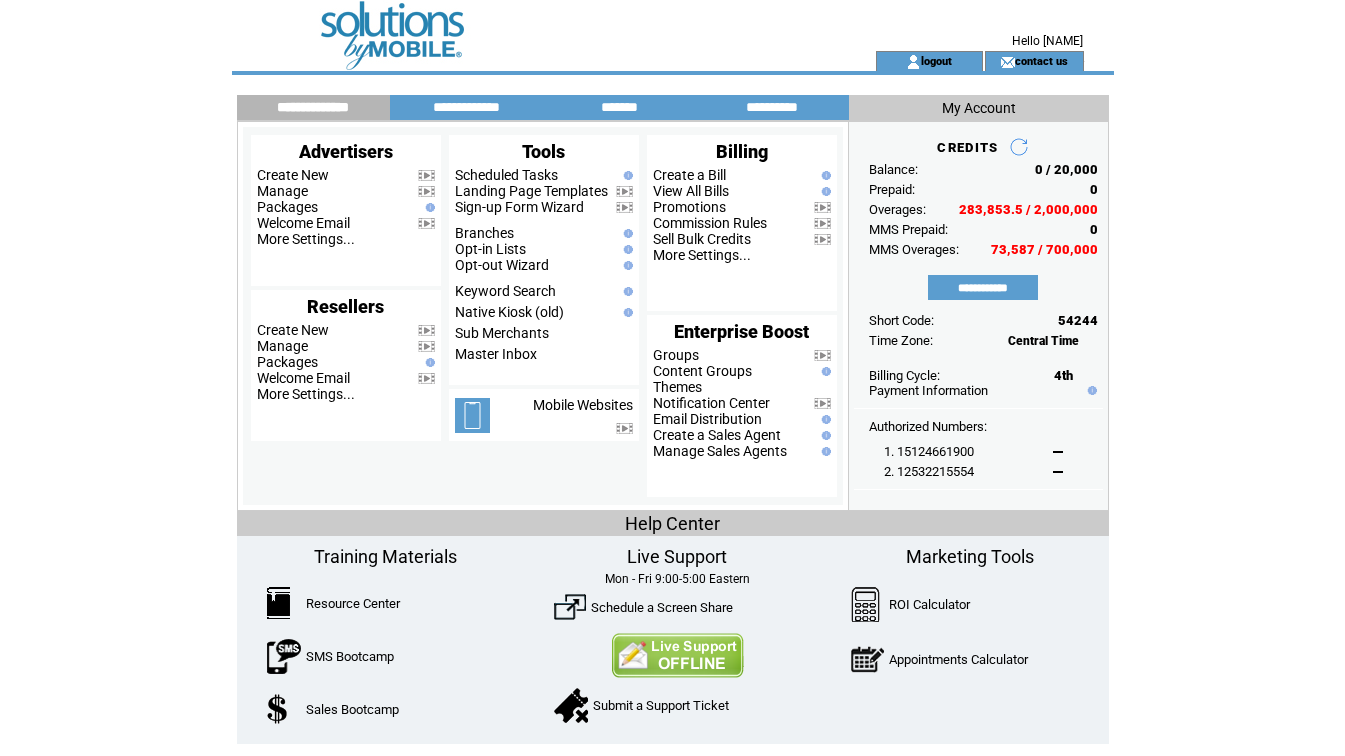 scroll, scrollTop: 0, scrollLeft: 0, axis: both 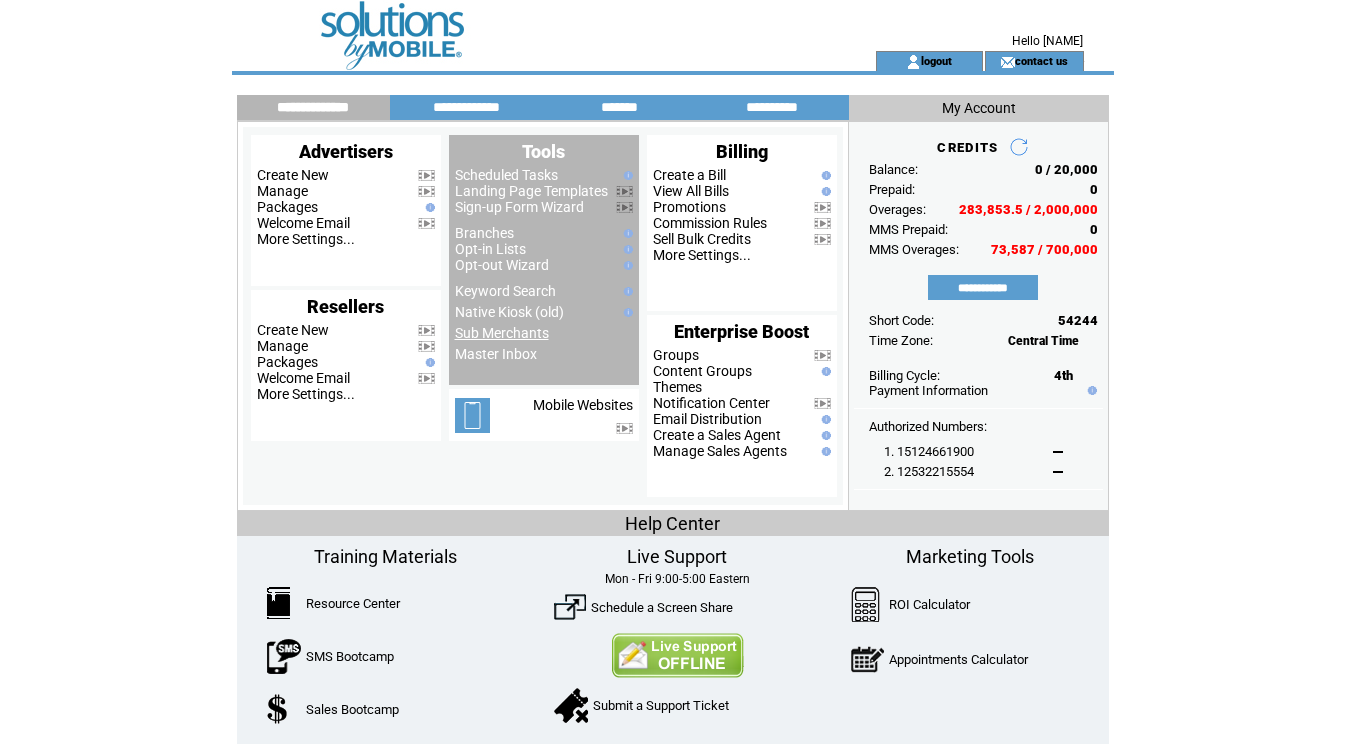 click on "Sub Merchants" at bounding box center (502, 333) 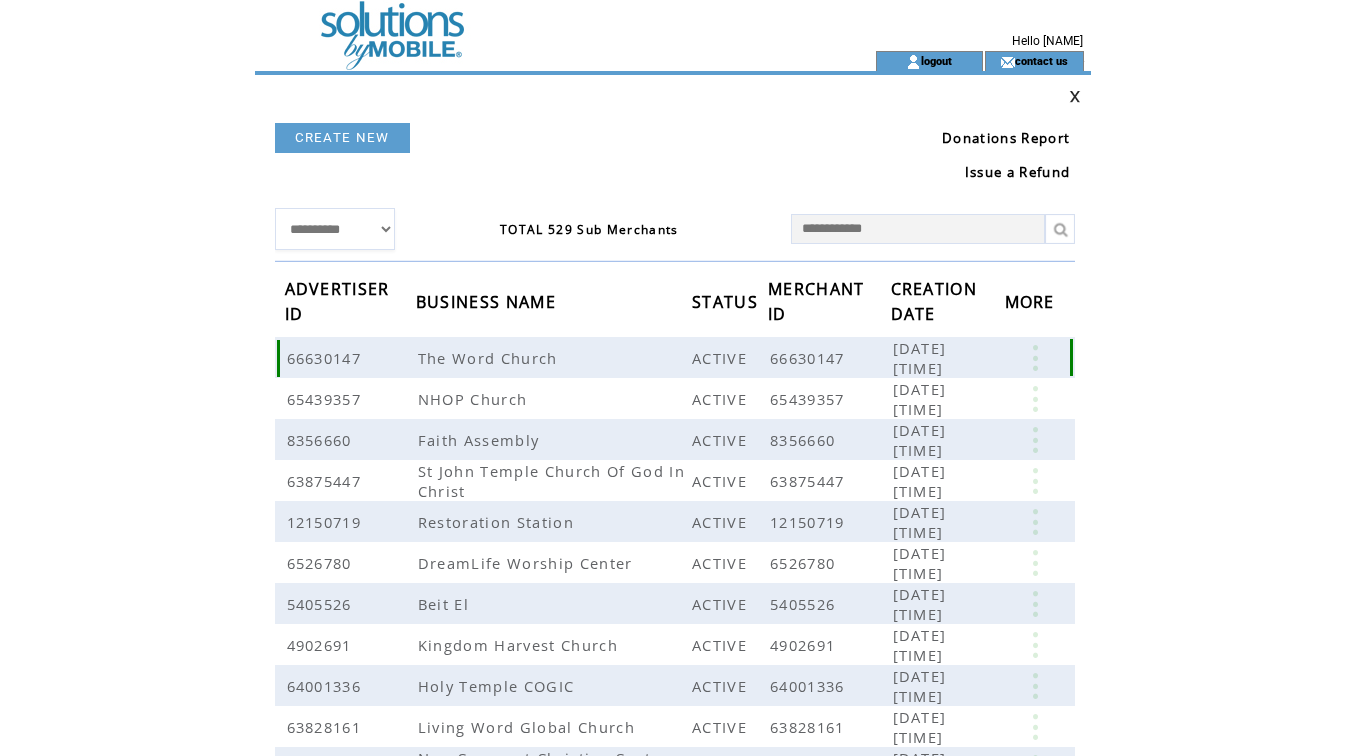 scroll, scrollTop: 0, scrollLeft: 0, axis: both 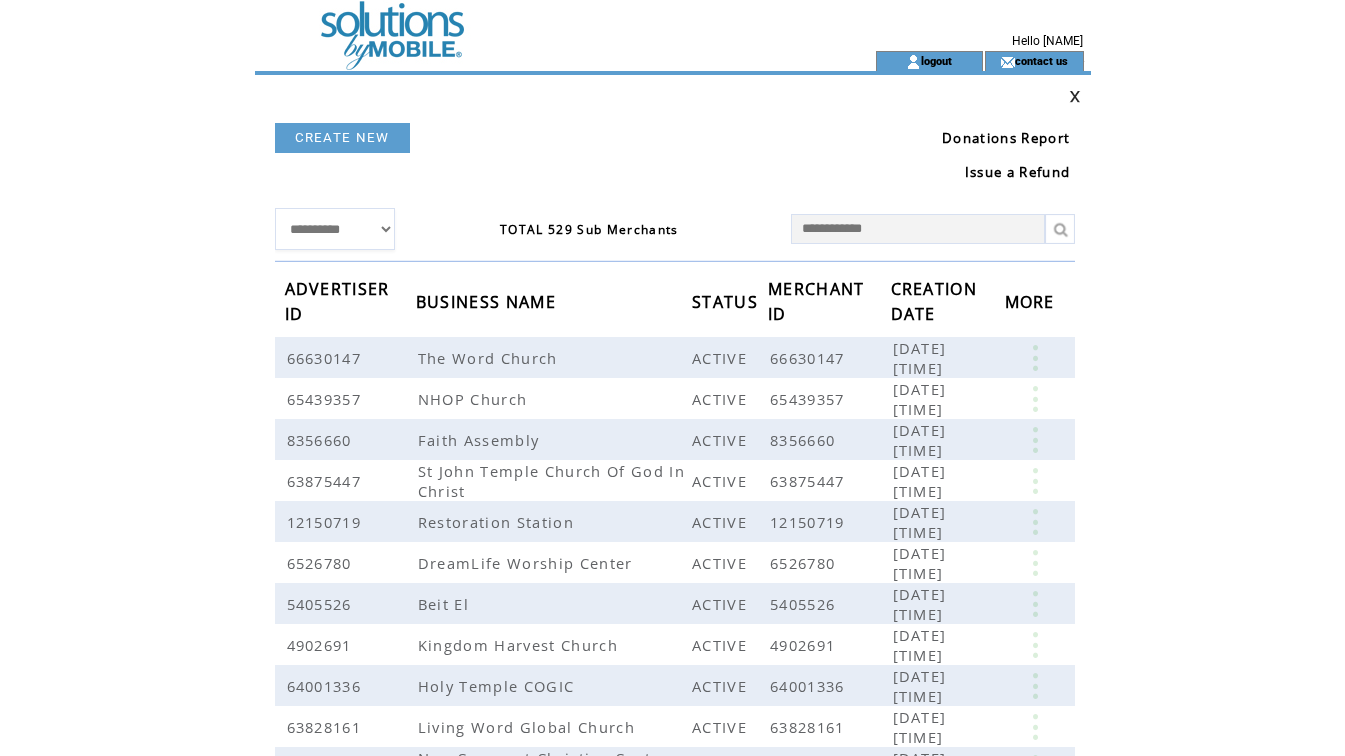 click at bounding box center (918, 229) 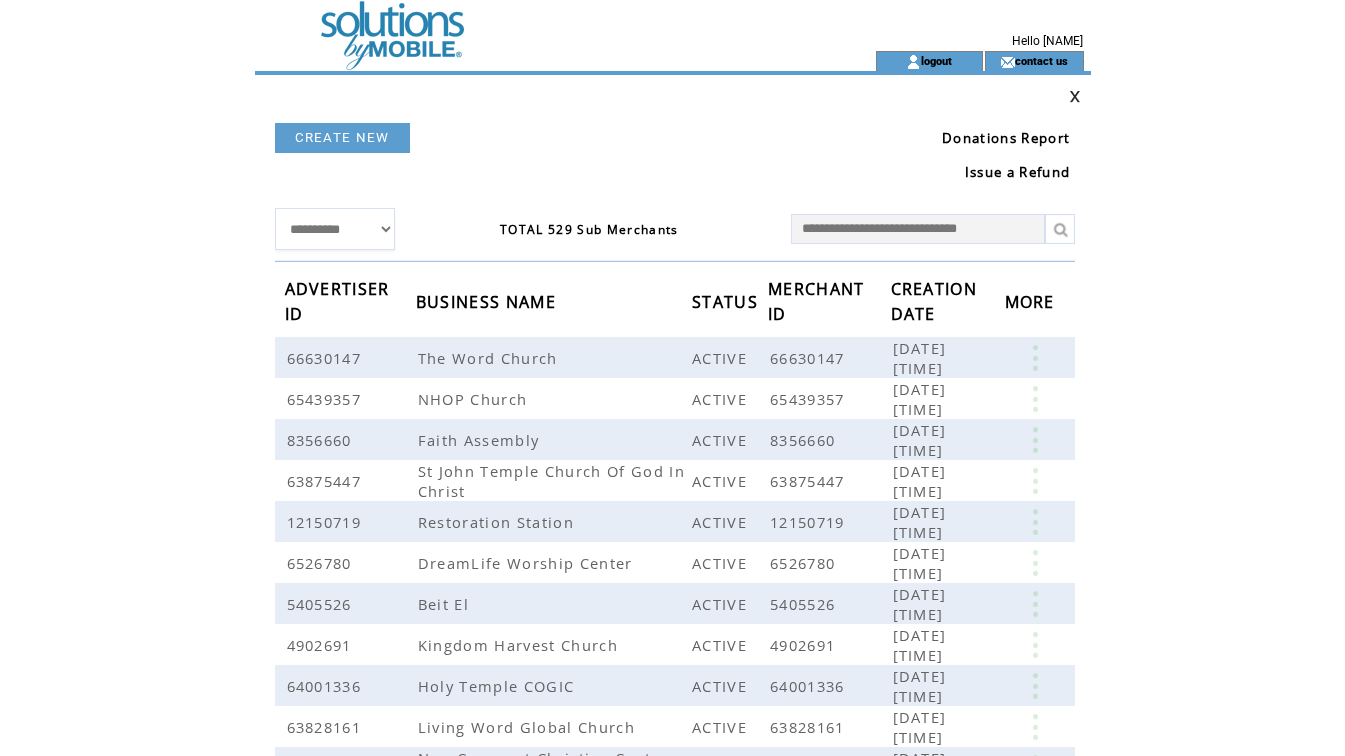 type on "**********" 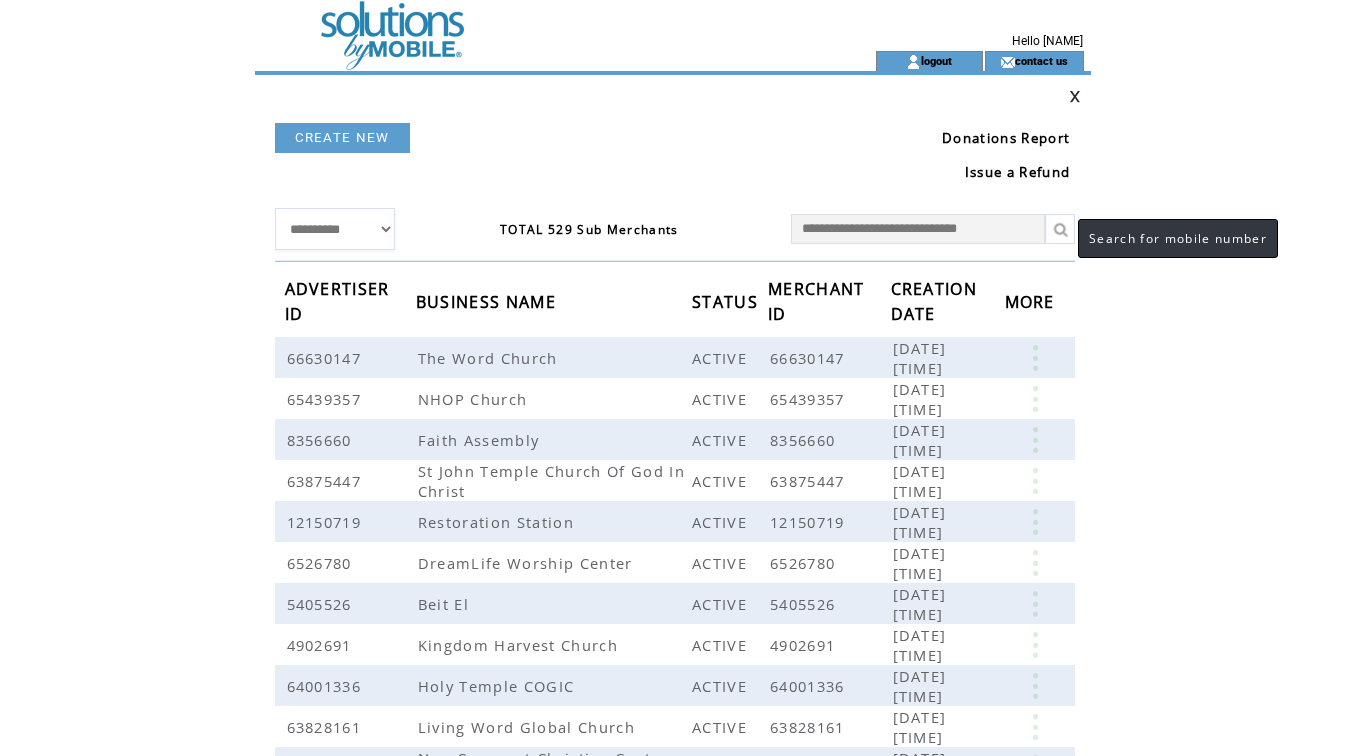 click at bounding box center [1060, 229] 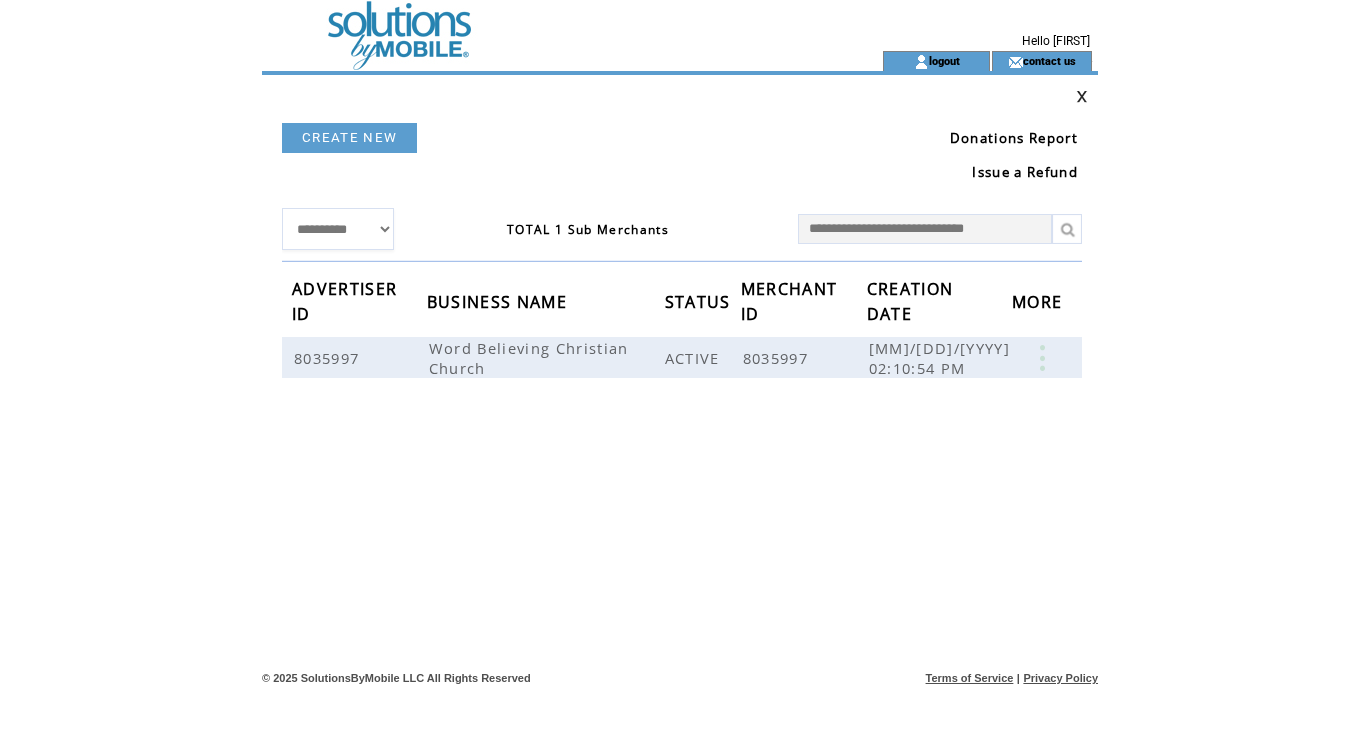 scroll, scrollTop: 0, scrollLeft: 0, axis: both 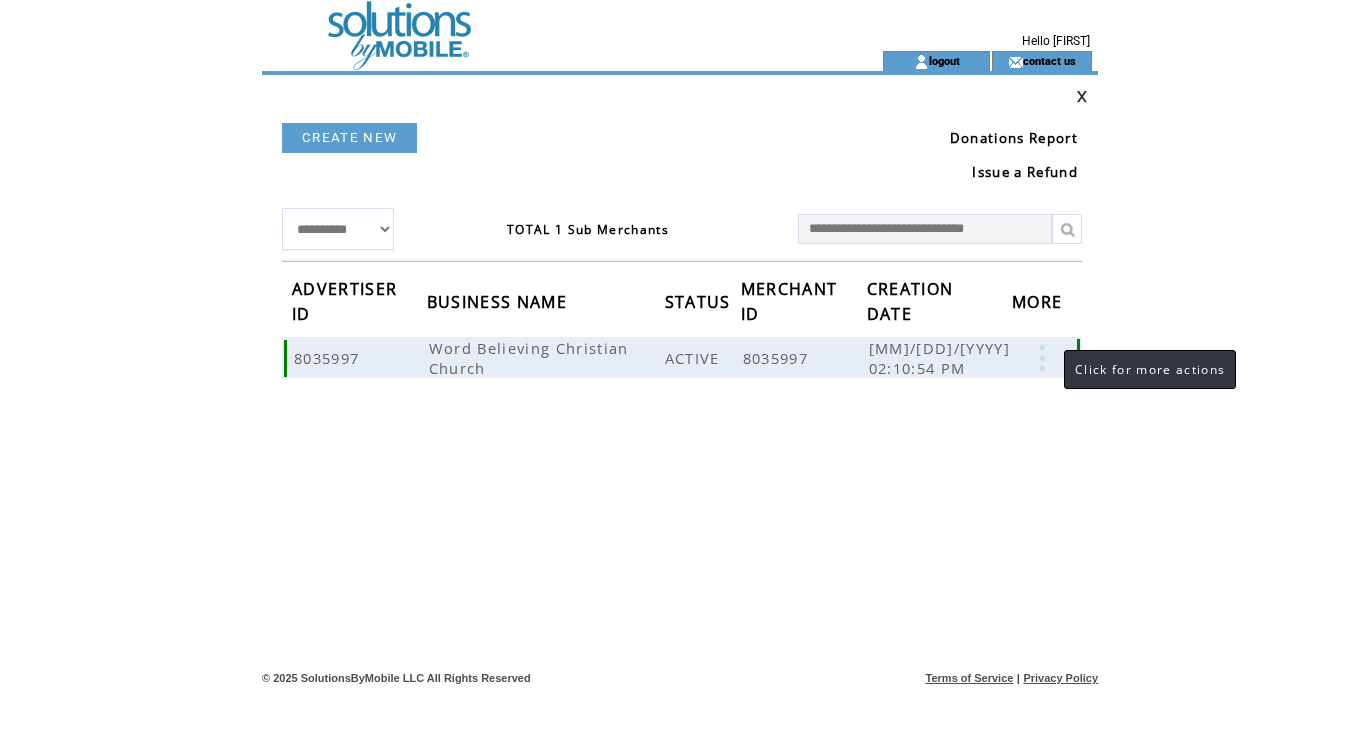 click at bounding box center [1042, 358] 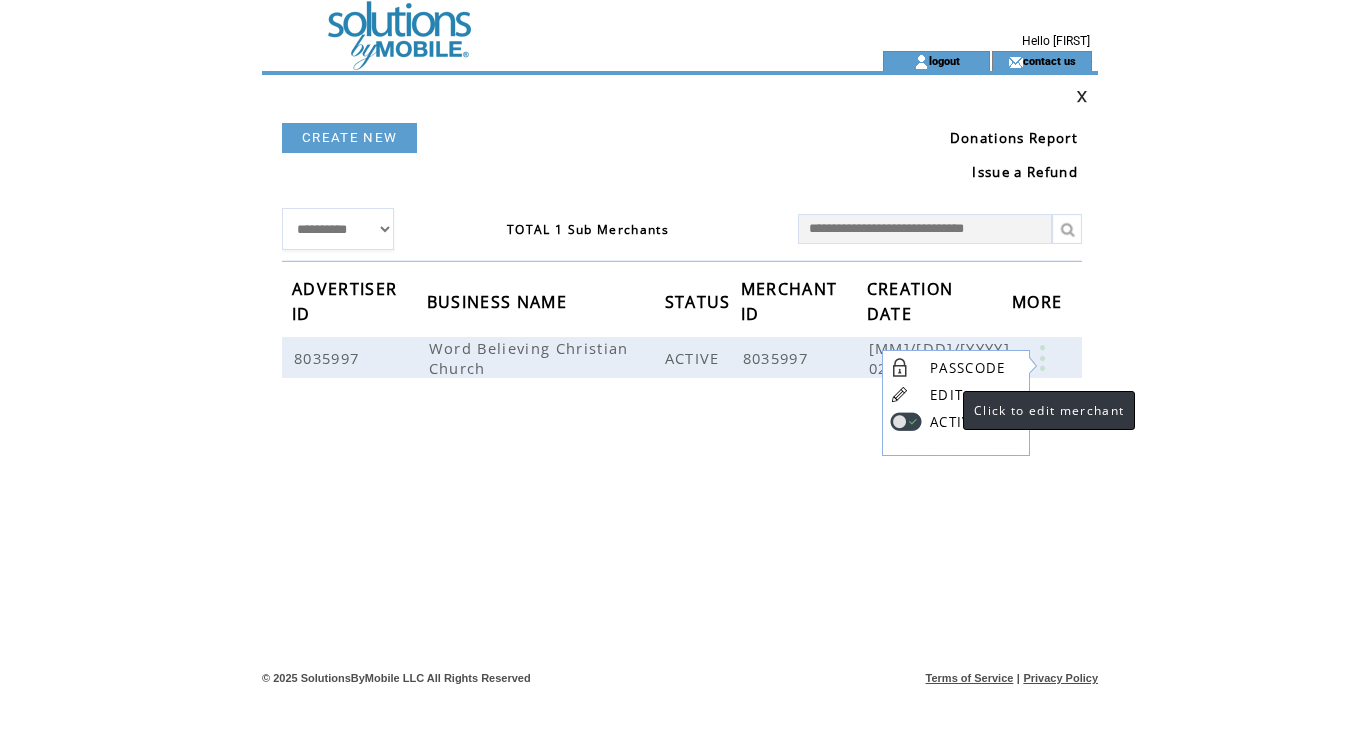 click on "EDIT" at bounding box center (946, 395) 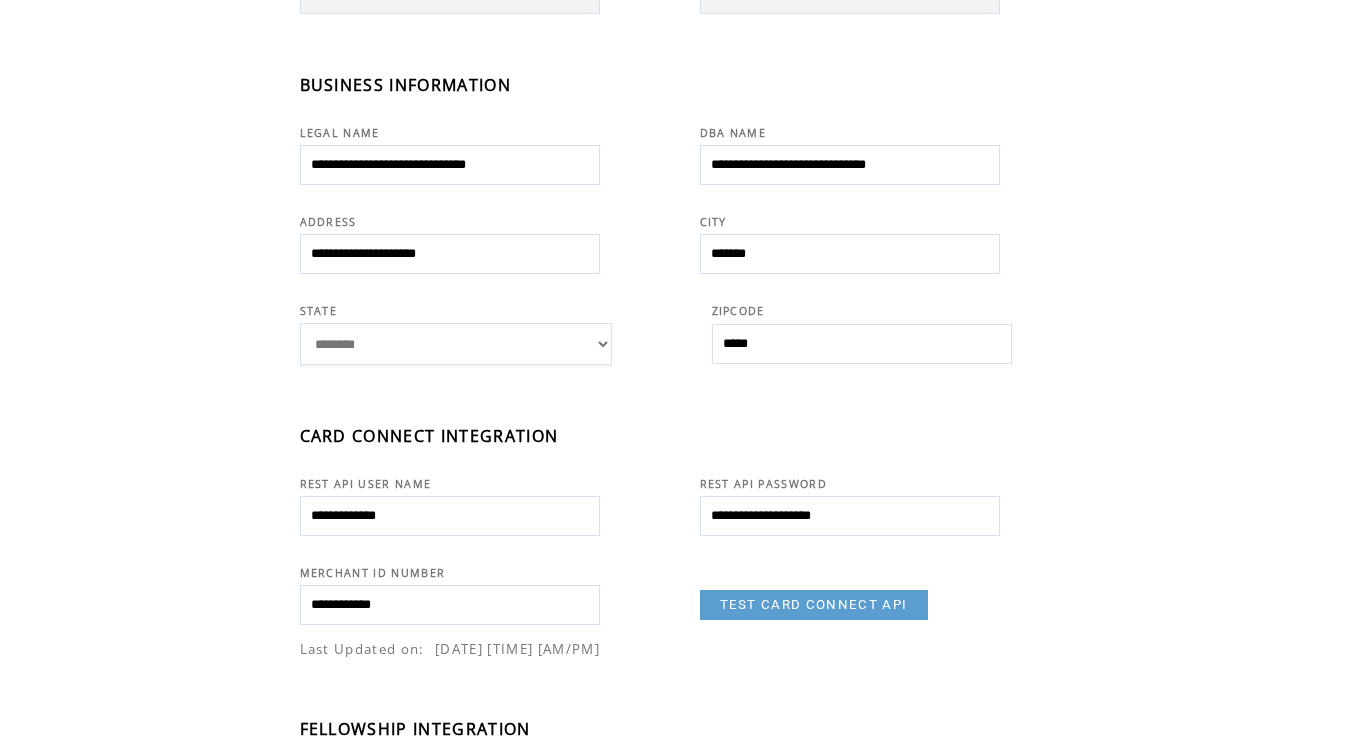 scroll, scrollTop: 411, scrollLeft: 0, axis: vertical 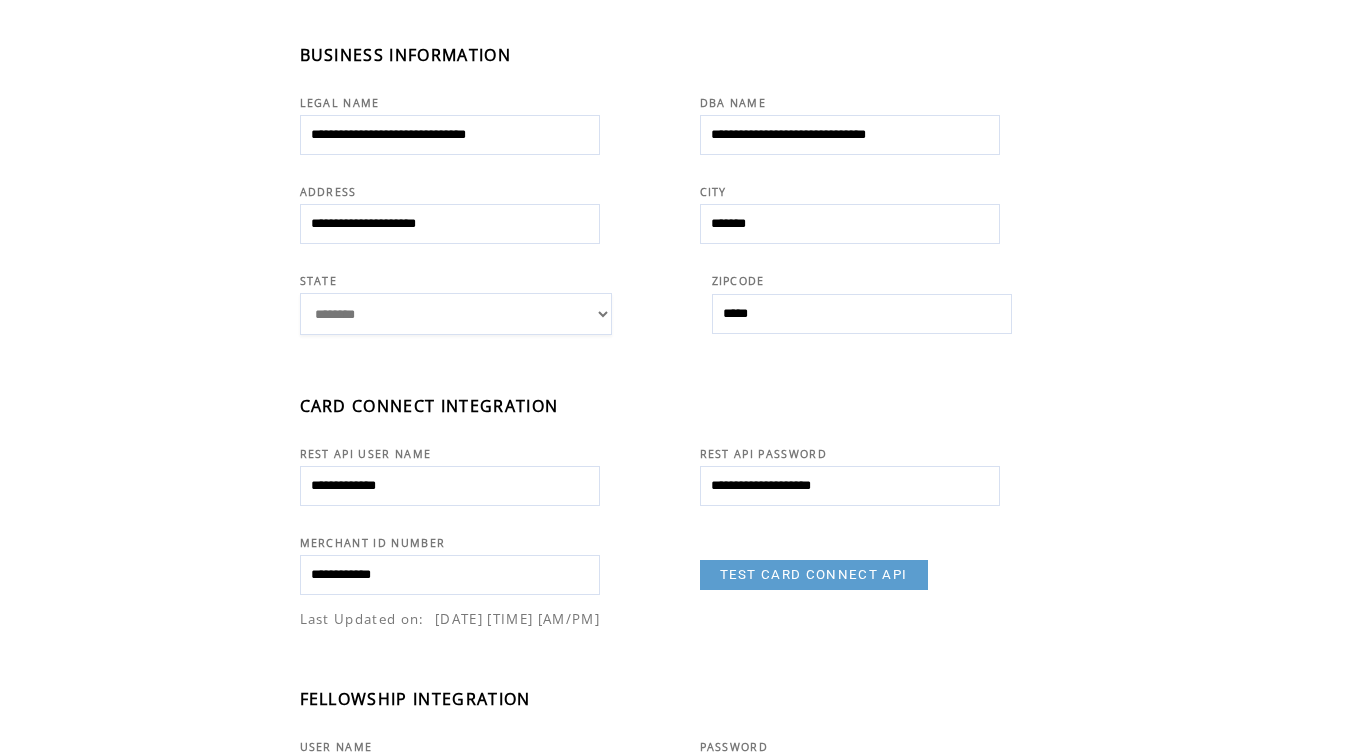 click on "TEST CARD CONNECT API" at bounding box center (814, 575) 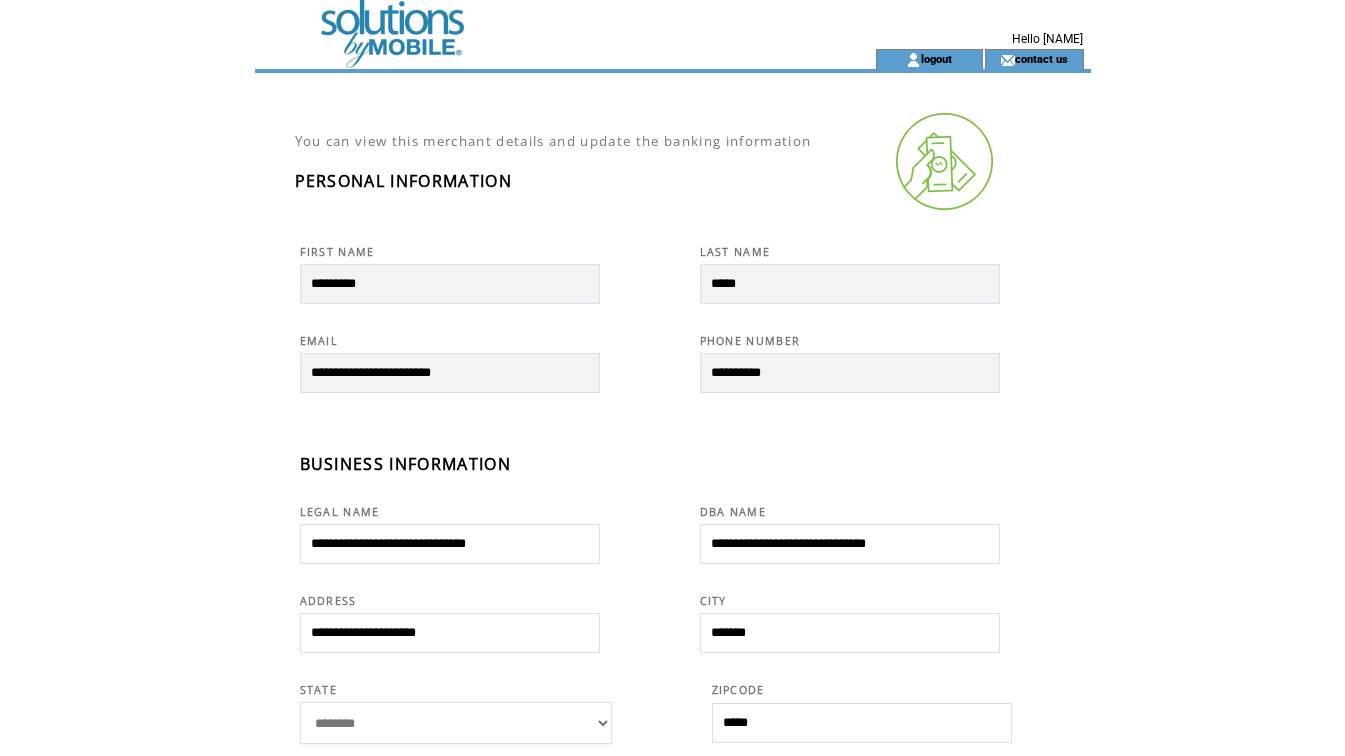 scroll, scrollTop: 0, scrollLeft: 0, axis: both 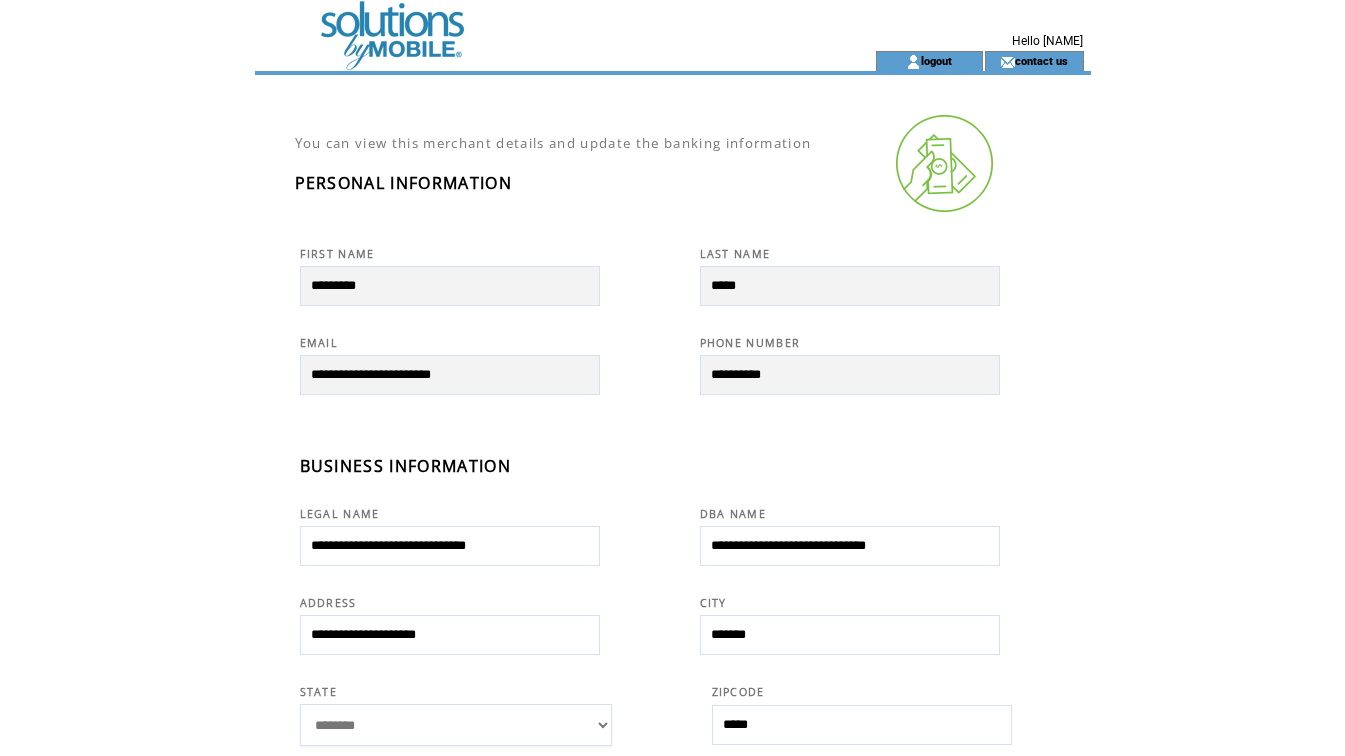 click at bounding box center [529, 25] 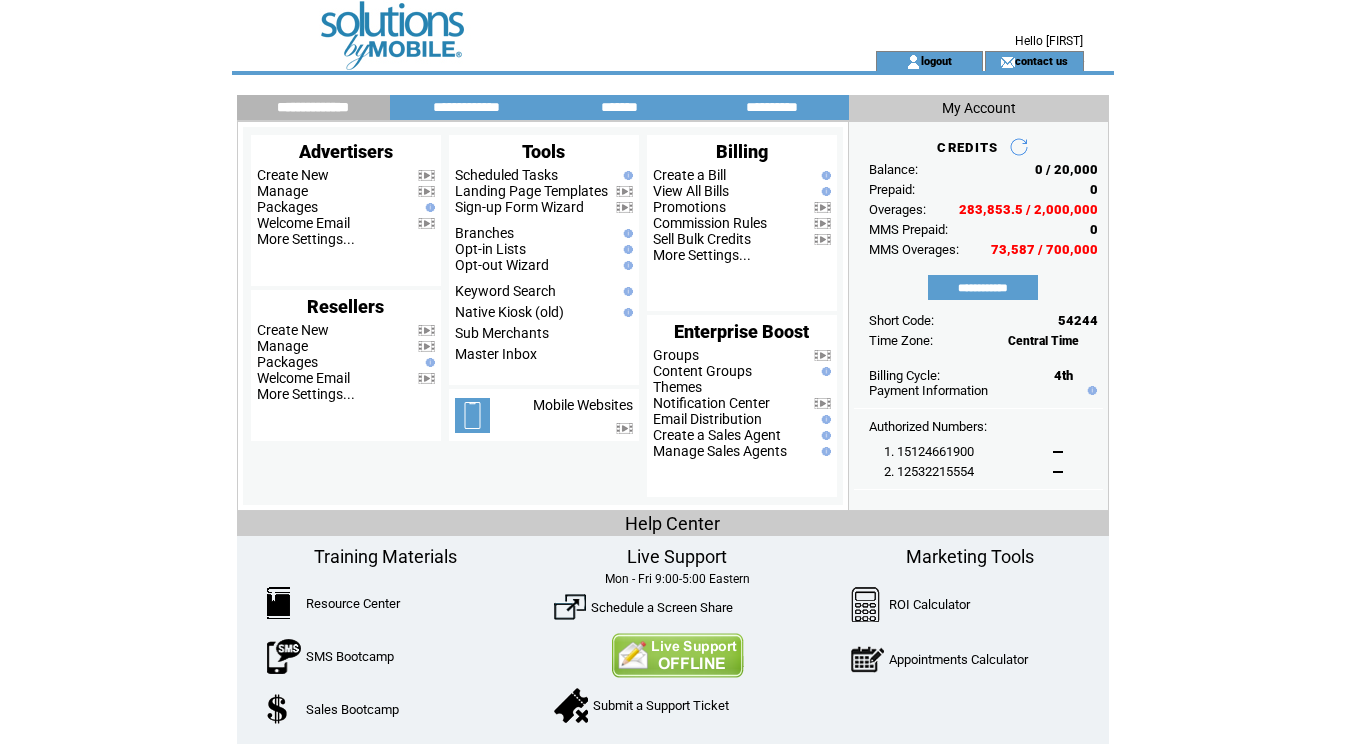 scroll, scrollTop: 0, scrollLeft: 0, axis: both 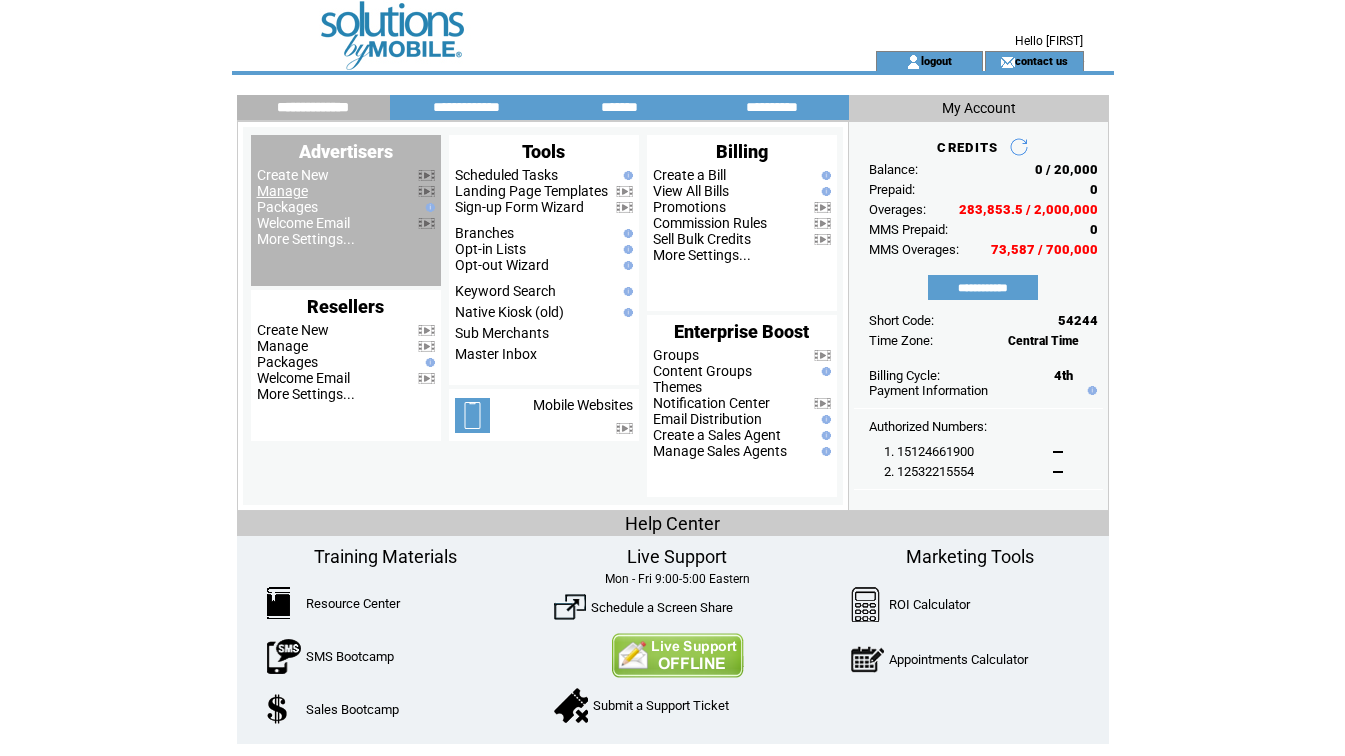 click on "Manage" at bounding box center [282, 191] 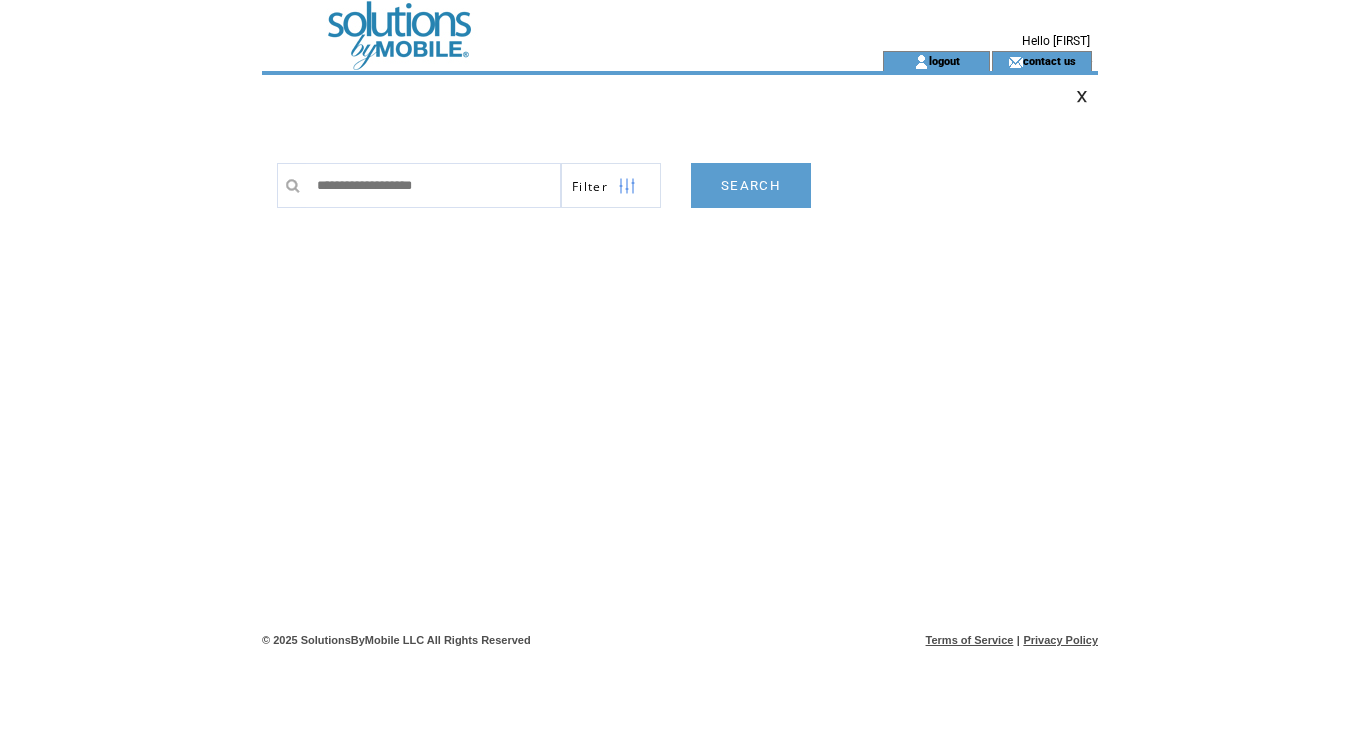 scroll, scrollTop: 0, scrollLeft: 0, axis: both 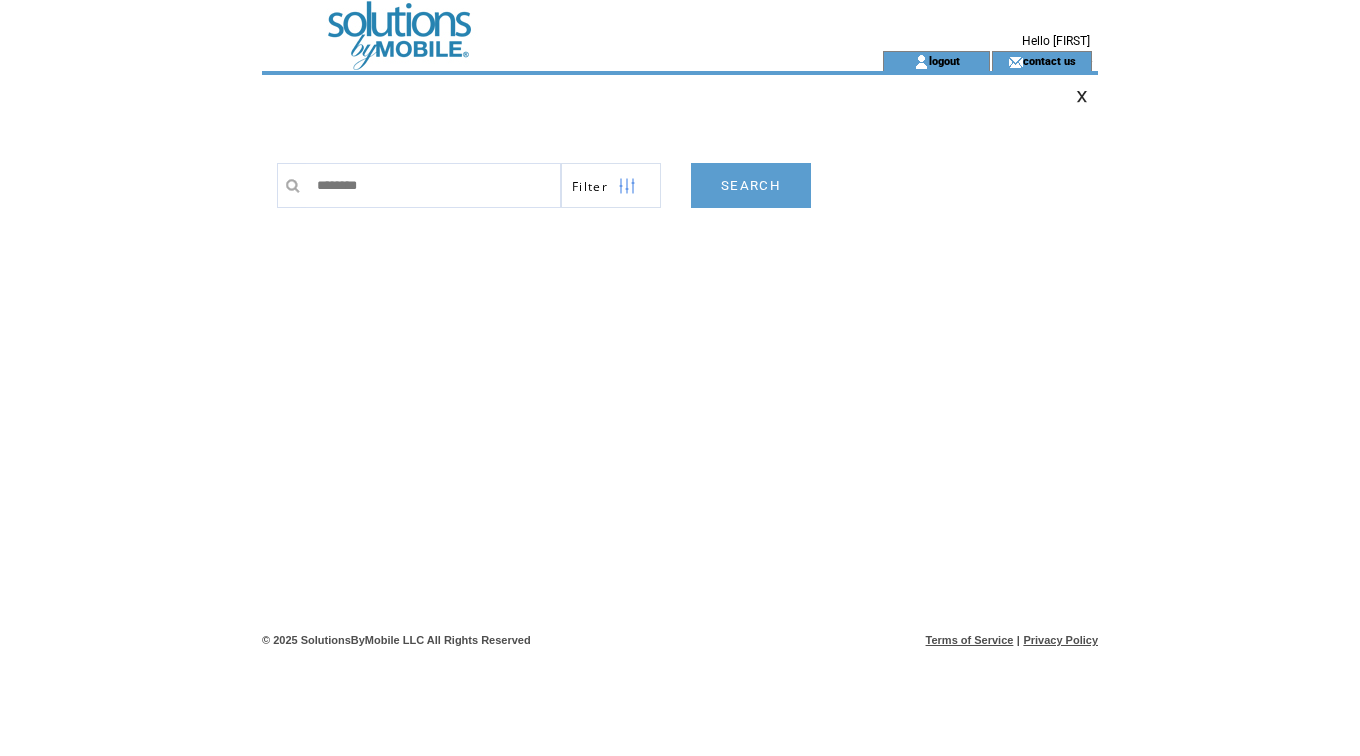 type on "*********" 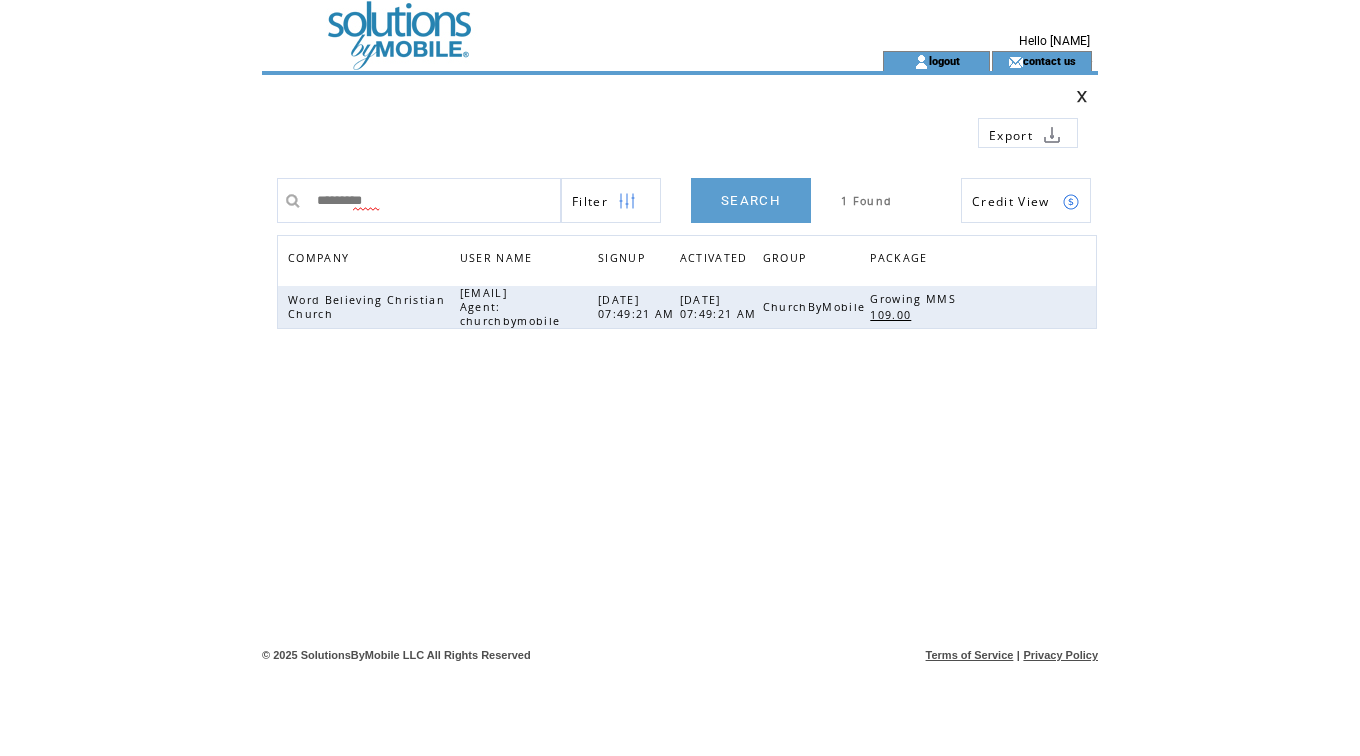 scroll, scrollTop: 0, scrollLeft: 0, axis: both 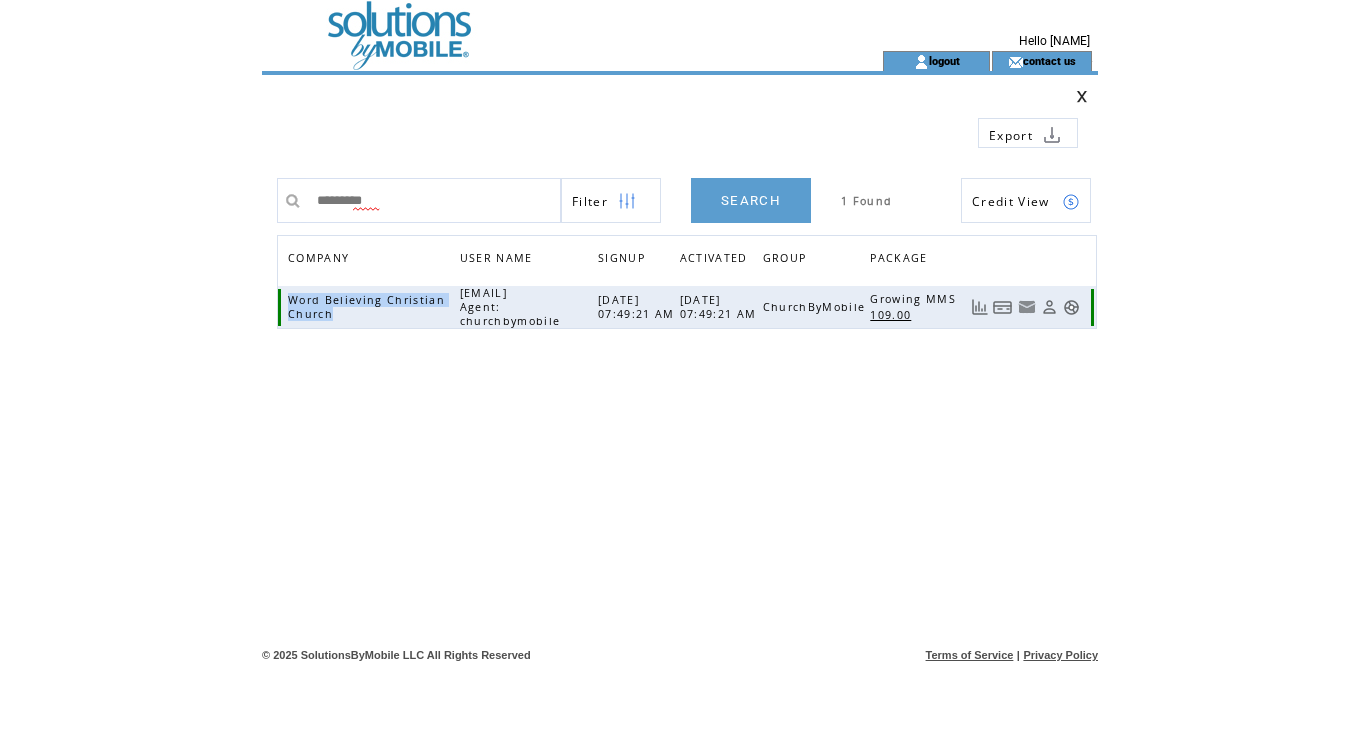 drag, startPoint x: 390, startPoint y: 314, endPoint x: 288, endPoint y: 294, distance: 103.94229 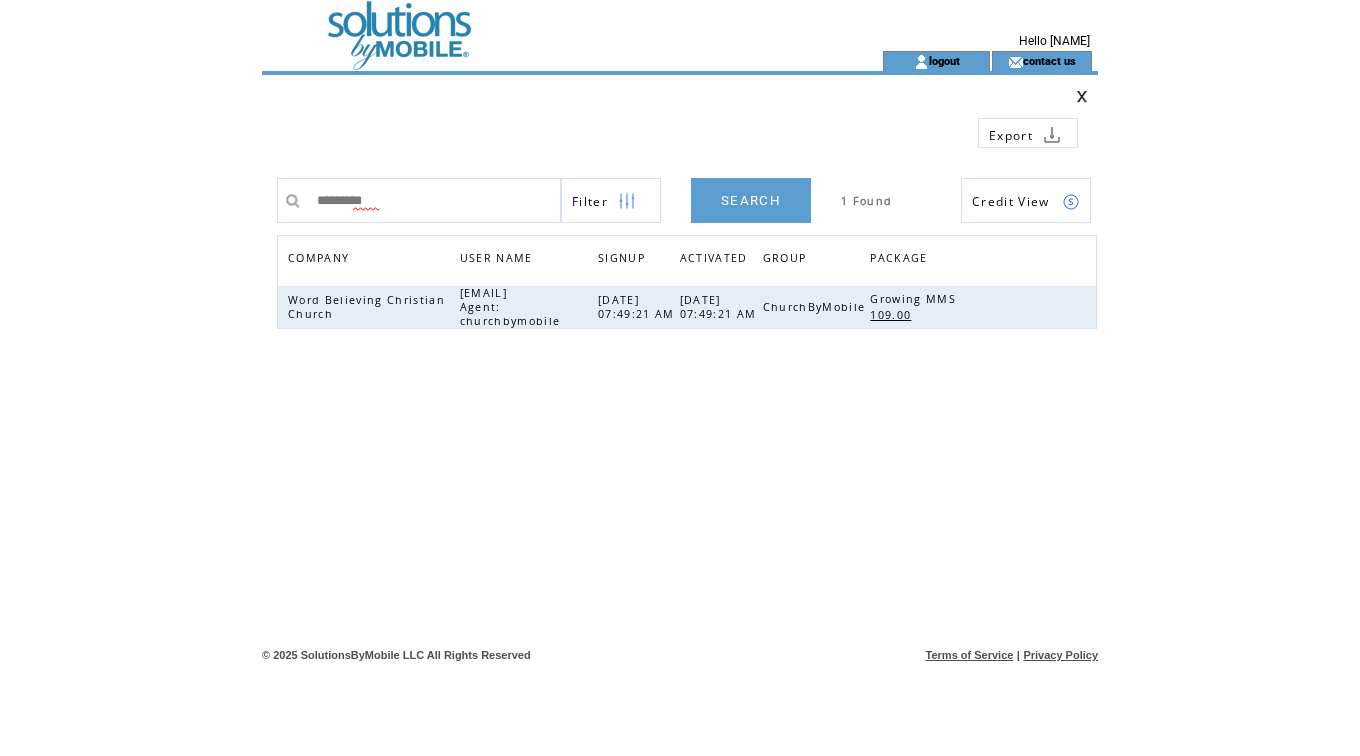 click at bounding box center (536, 25) 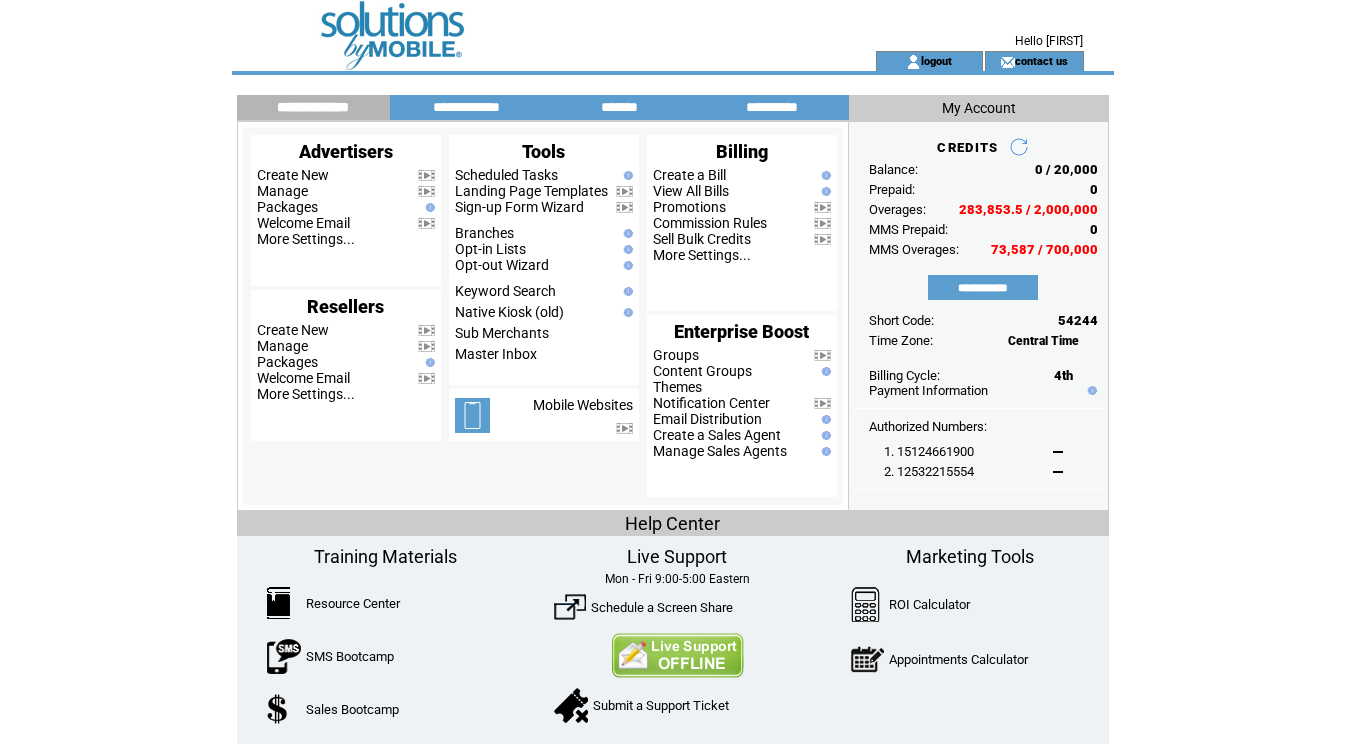 scroll, scrollTop: 0, scrollLeft: 0, axis: both 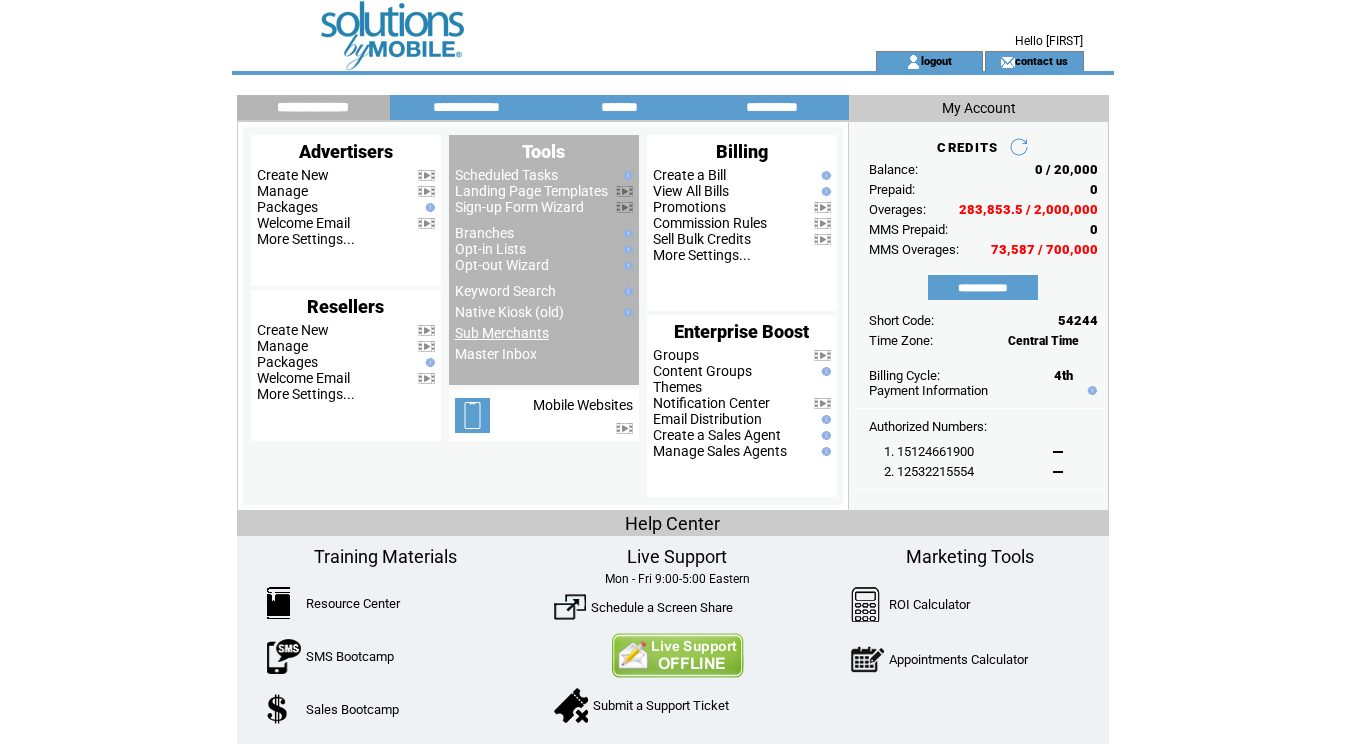 click on "Sub Merchants" at bounding box center (502, 333) 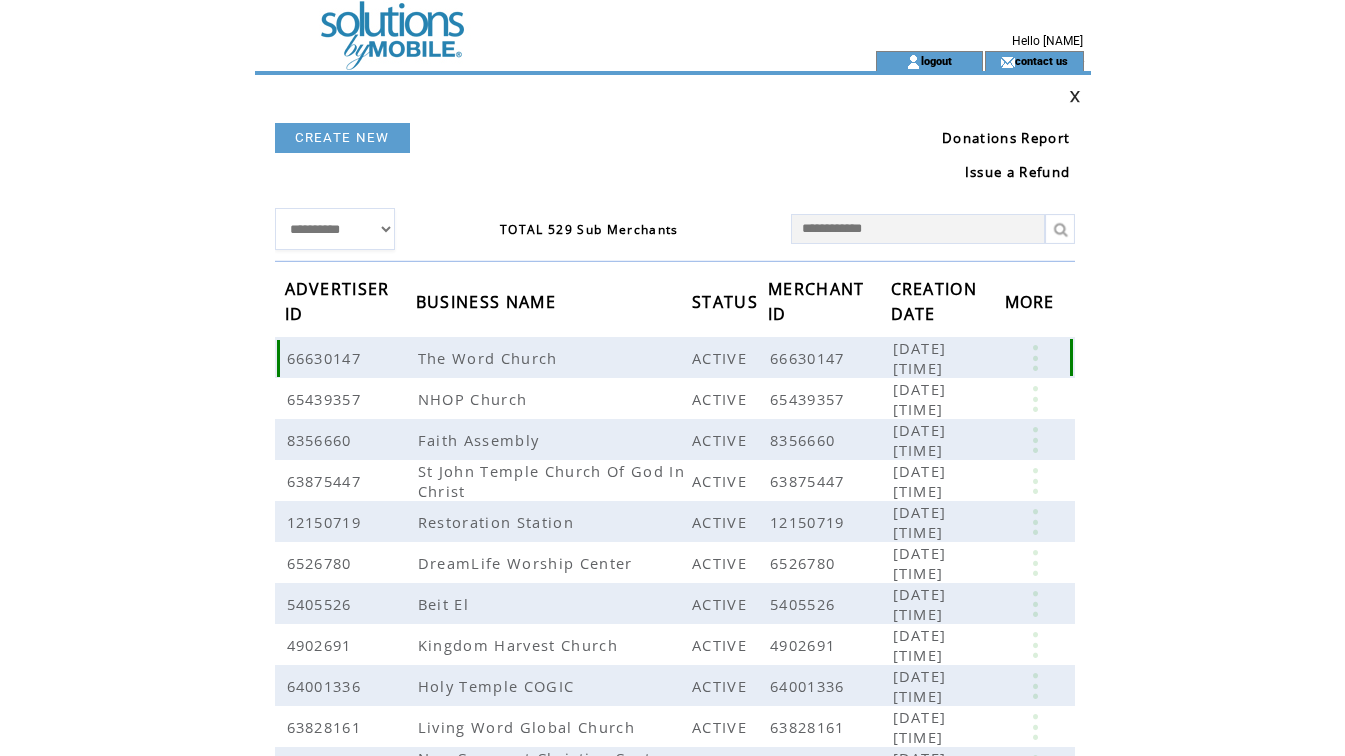 scroll, scrollTop: 0, scrollLeft: 0, axis: both 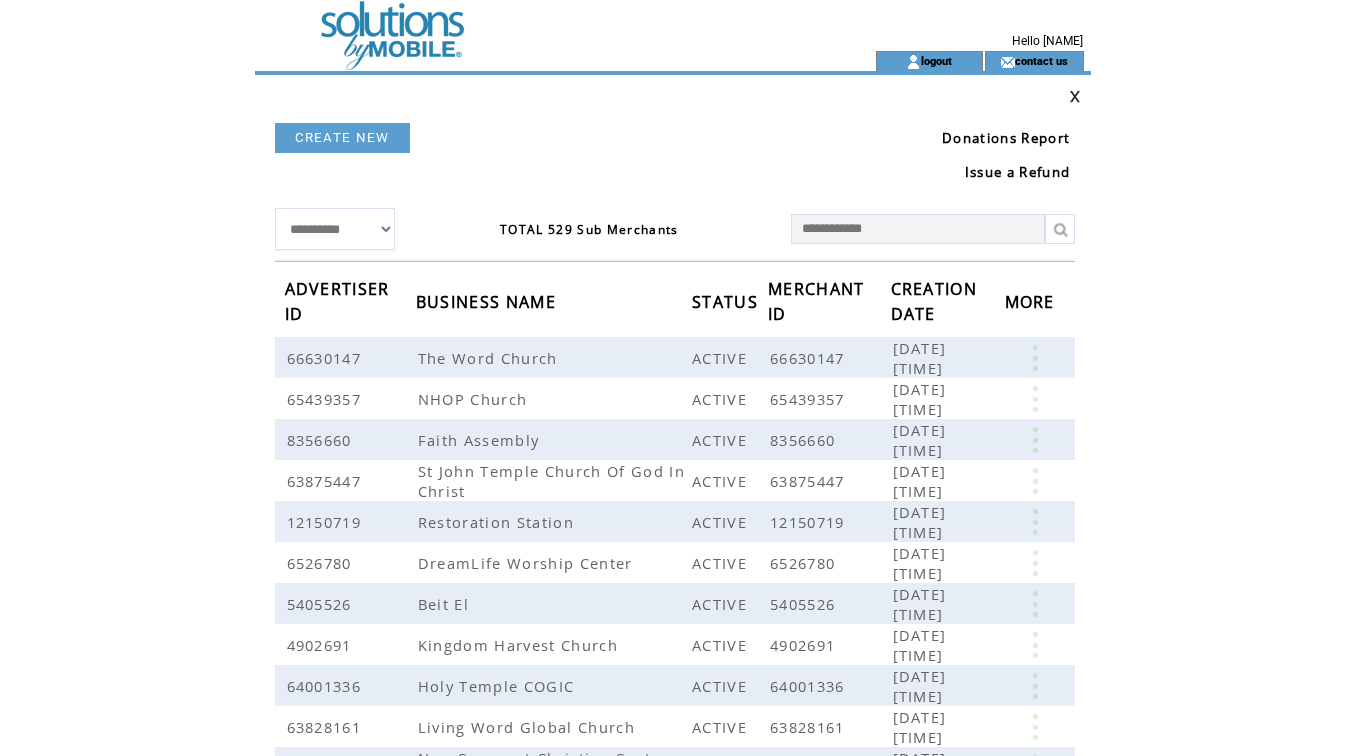 click at bounding box center [918, 229] 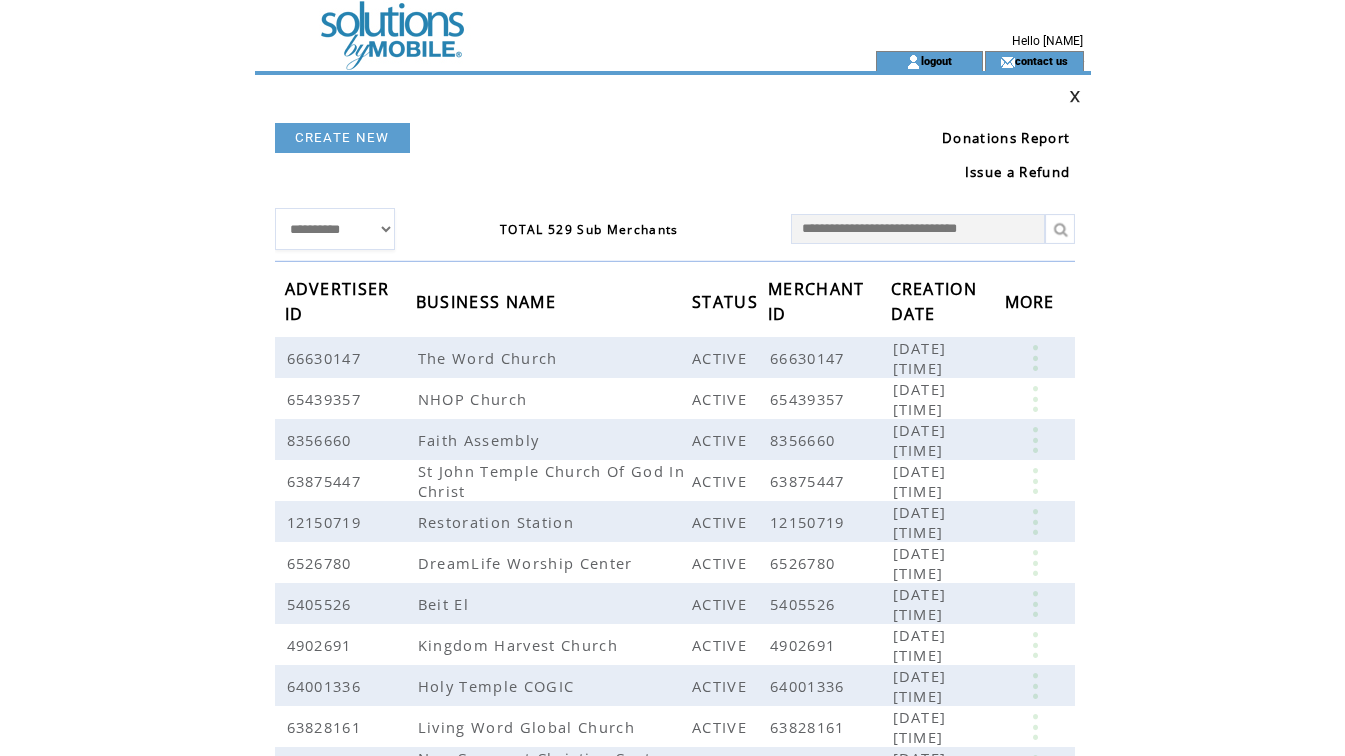 type on "**********" 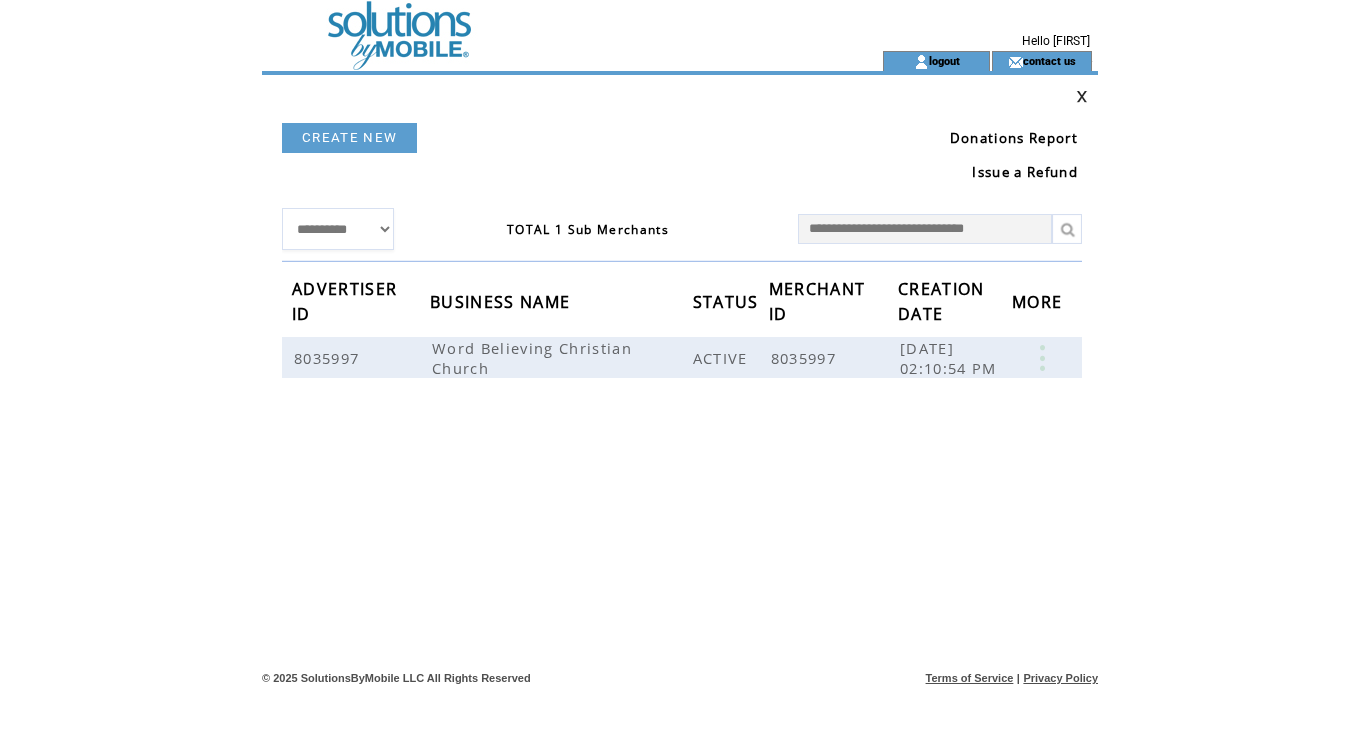 scroll, scrollTop: 0, scrollLeft: 0, axis: both 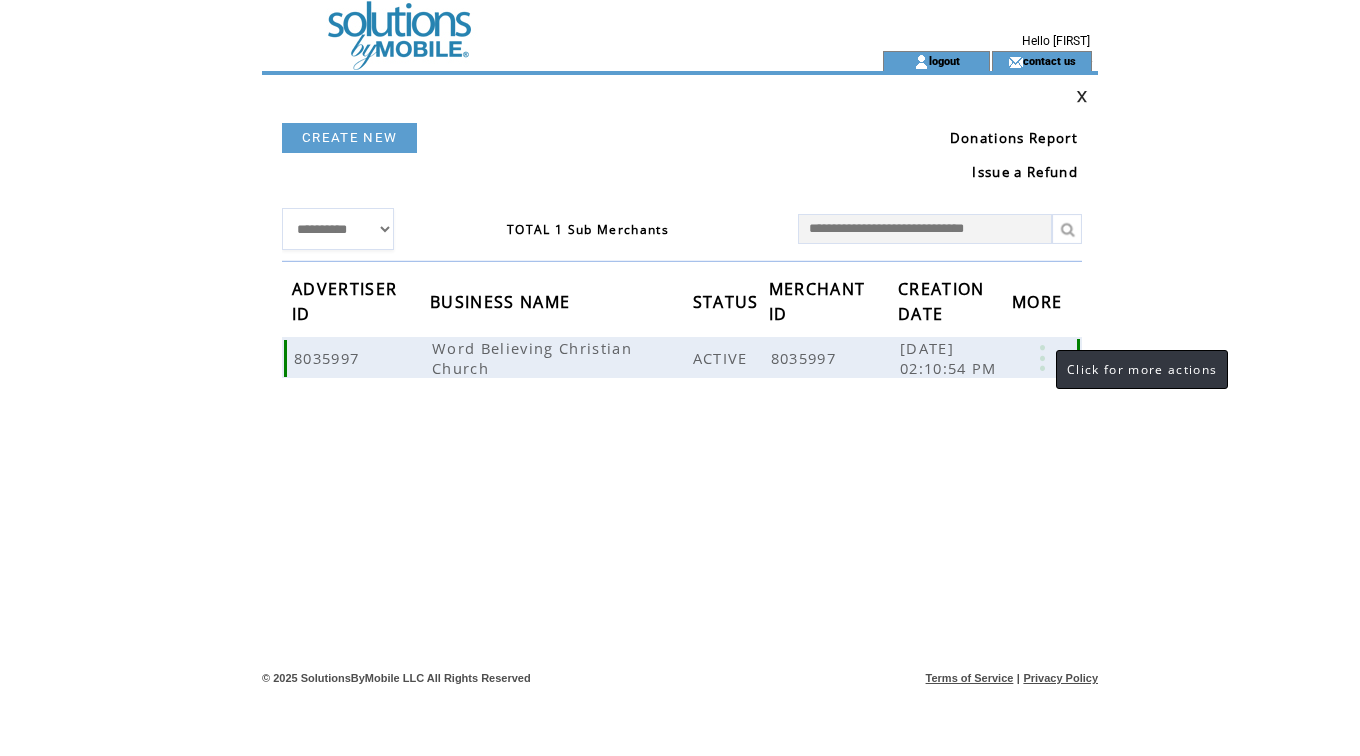 click at bounding box center [1042, 358] 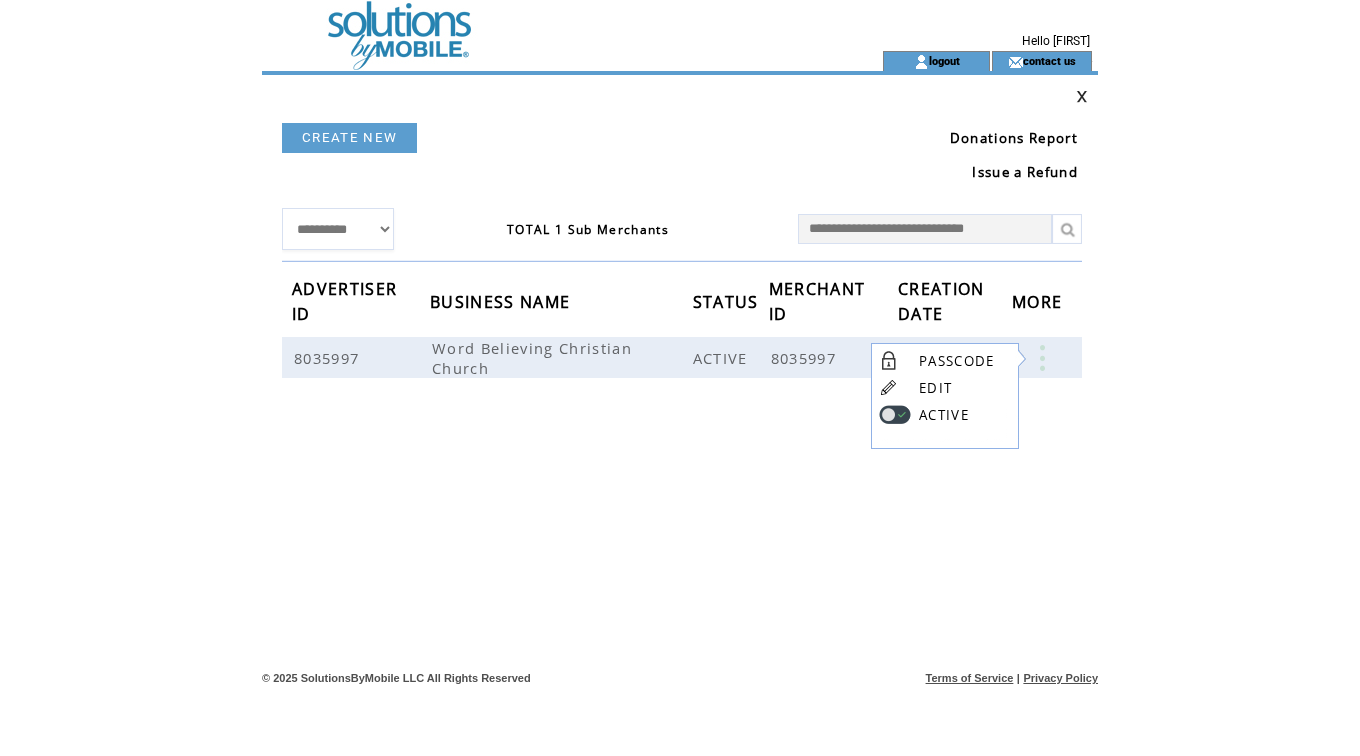 click on "EDIT" at bounding box center (935, 388) 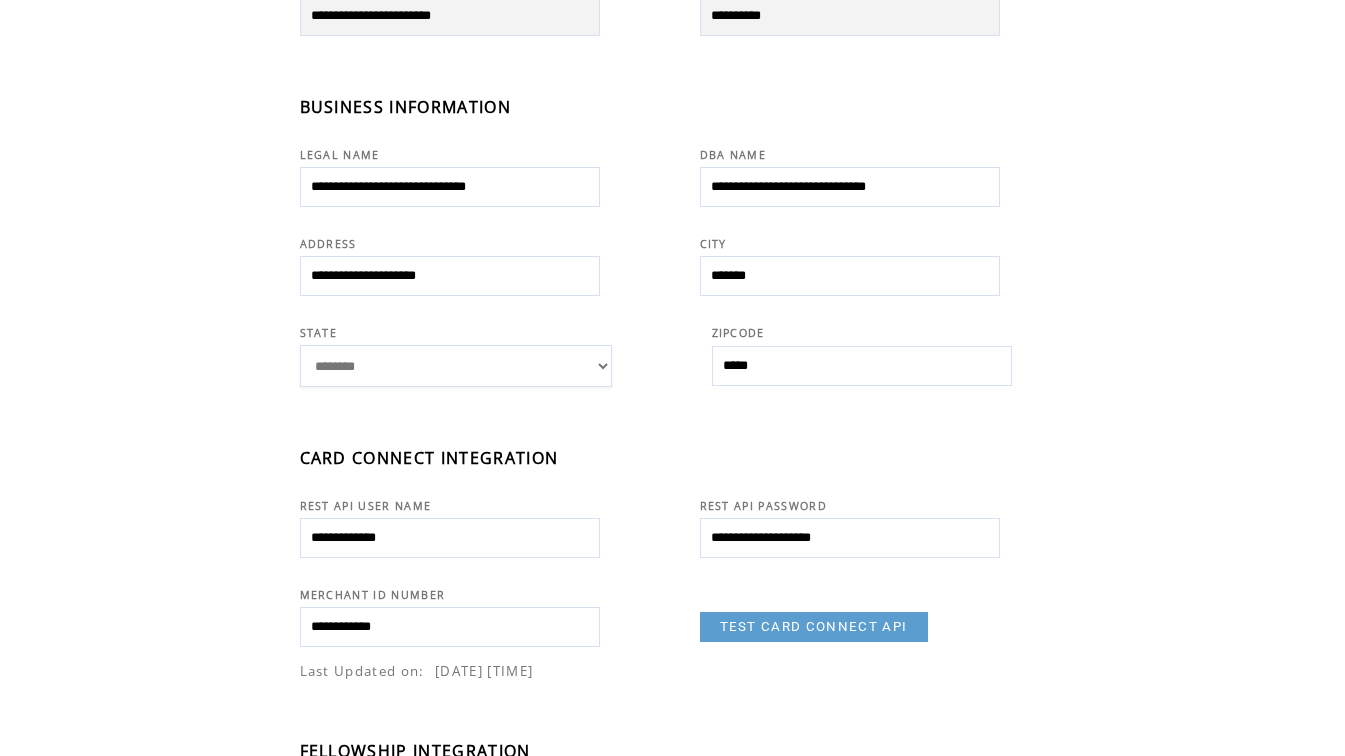 scroll, scrollTop: 382, scrollLeft: 0, axis: vertical 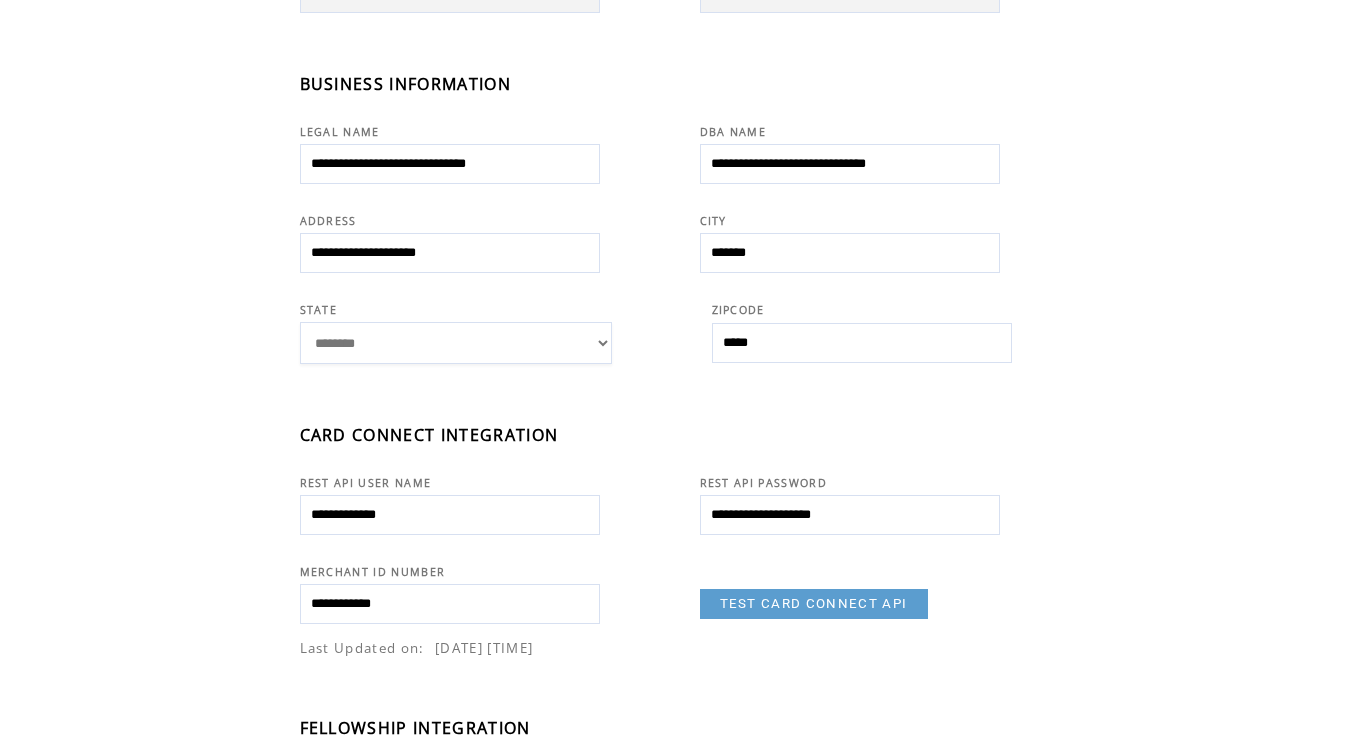 drag, startPoint x: 432, startPoint y: 609, endPoint x: 245, endPoint y: 593, distance: 187.68324 